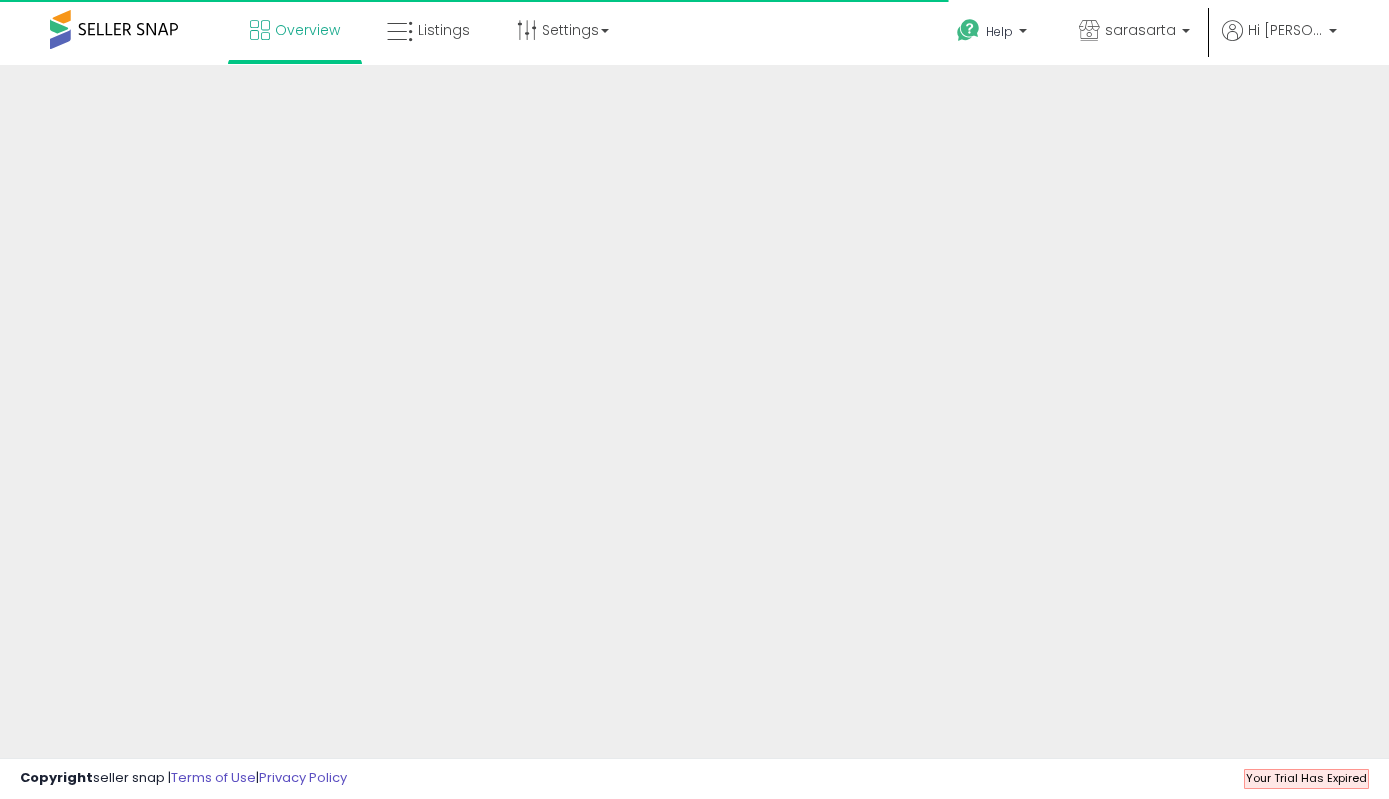 scroll, scrollTop: 0, scrollLeft: 0, axis: both 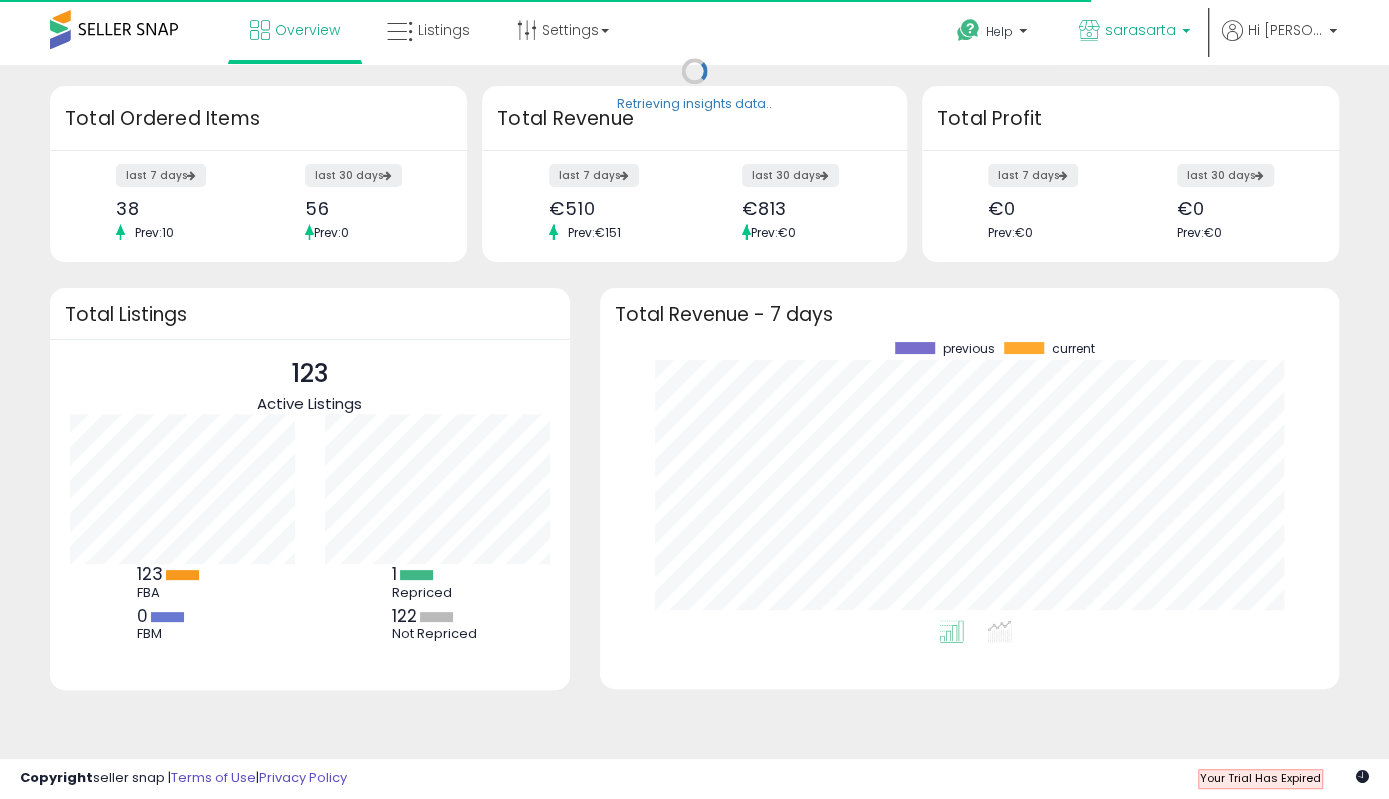 click on "sarasarta" at bounding box center (1140, 30) 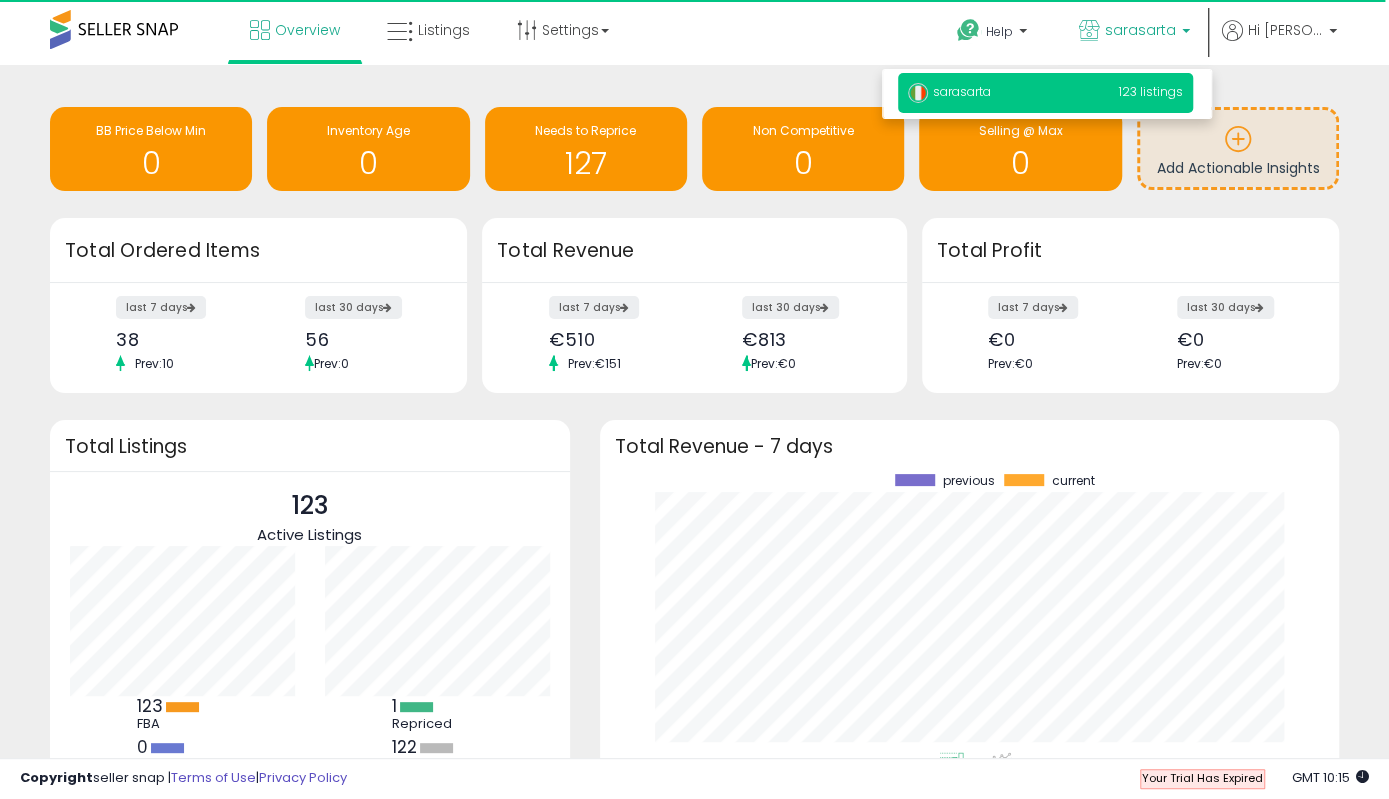 click on "123
listings" at bounding box center [1151, 91] 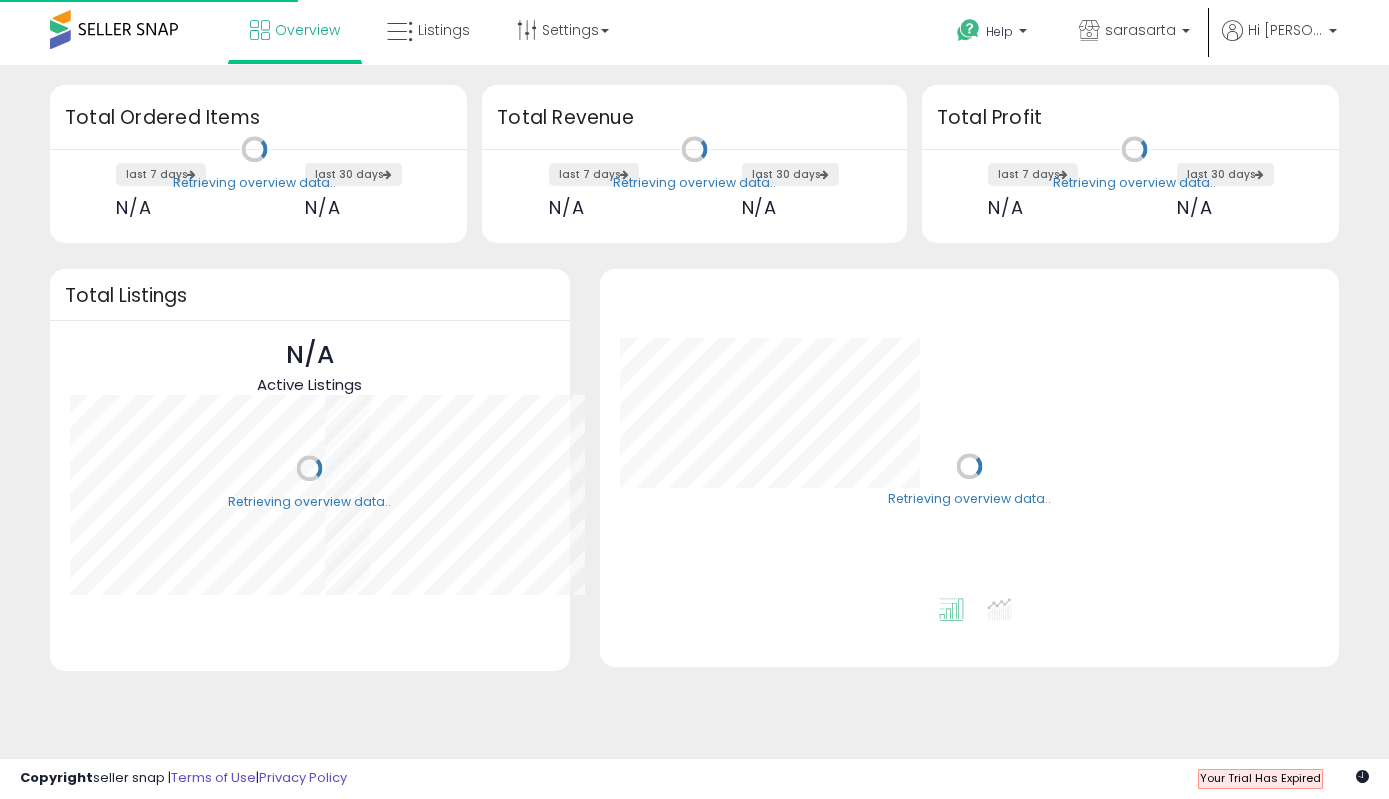 scroll, scrollTop: 0, scrollLeft: 0, axis: both 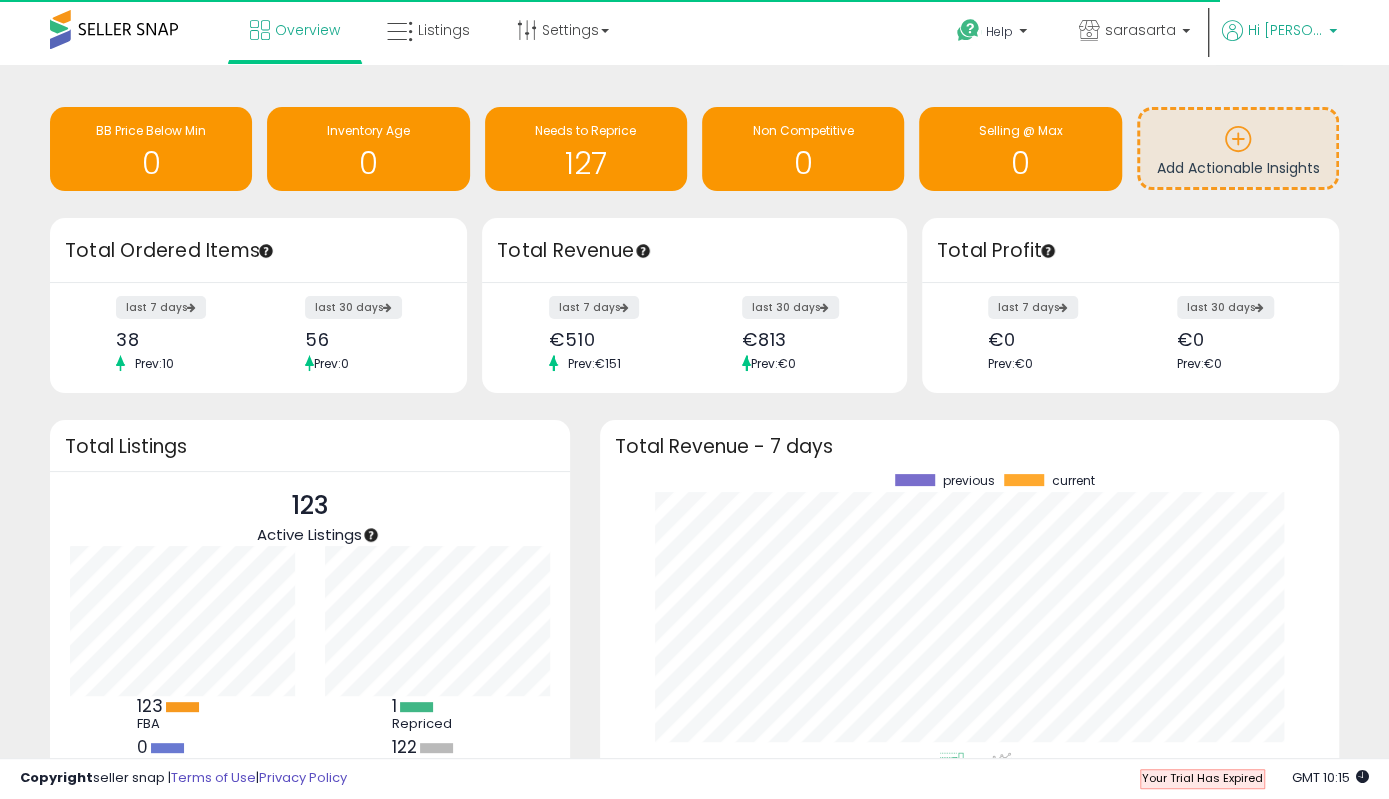 click on "Hi [PERSON_NAME]" at bounding box center (1285, 30) 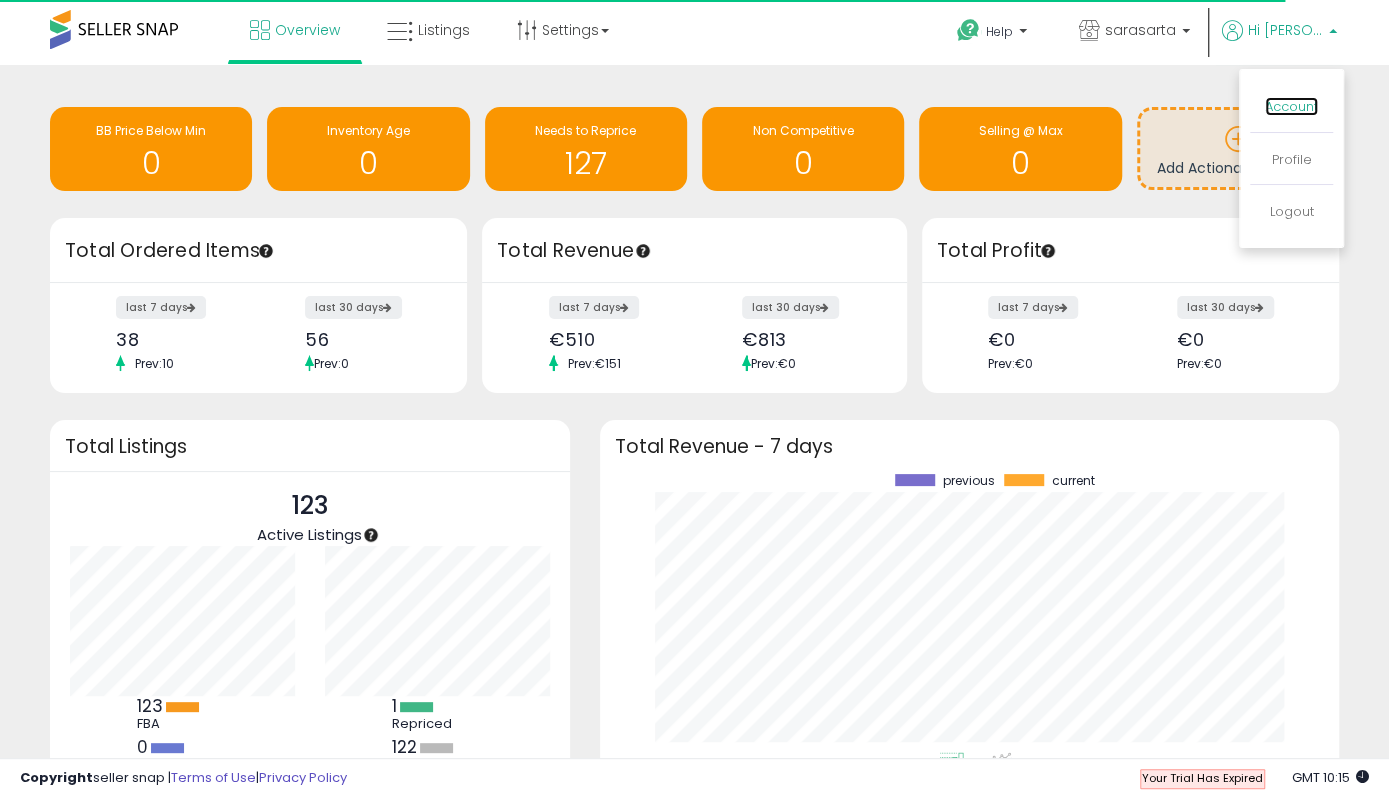 click on "Account" at bounding box center (1291, 106) 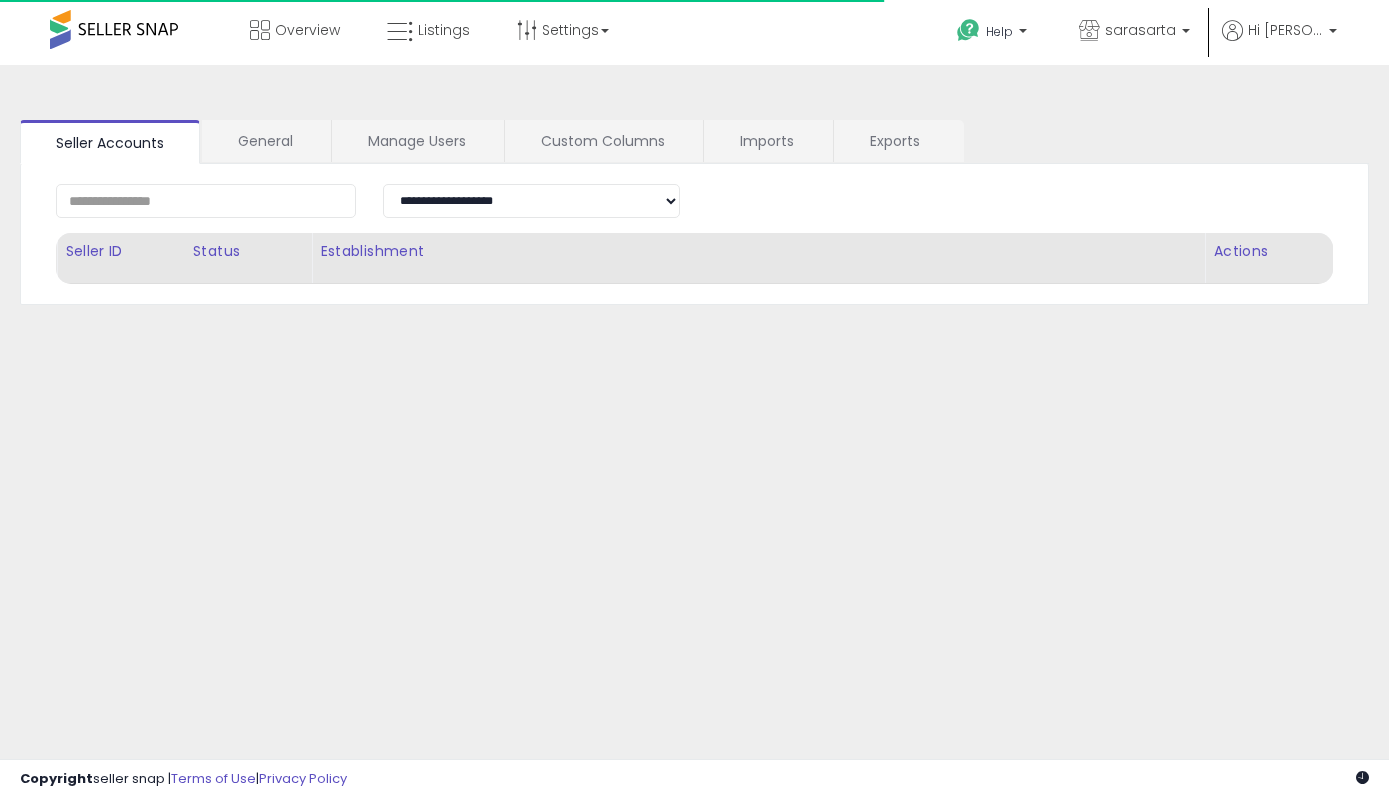 scroll, scrollTop: 0, scrollLeft: 0, axis: both 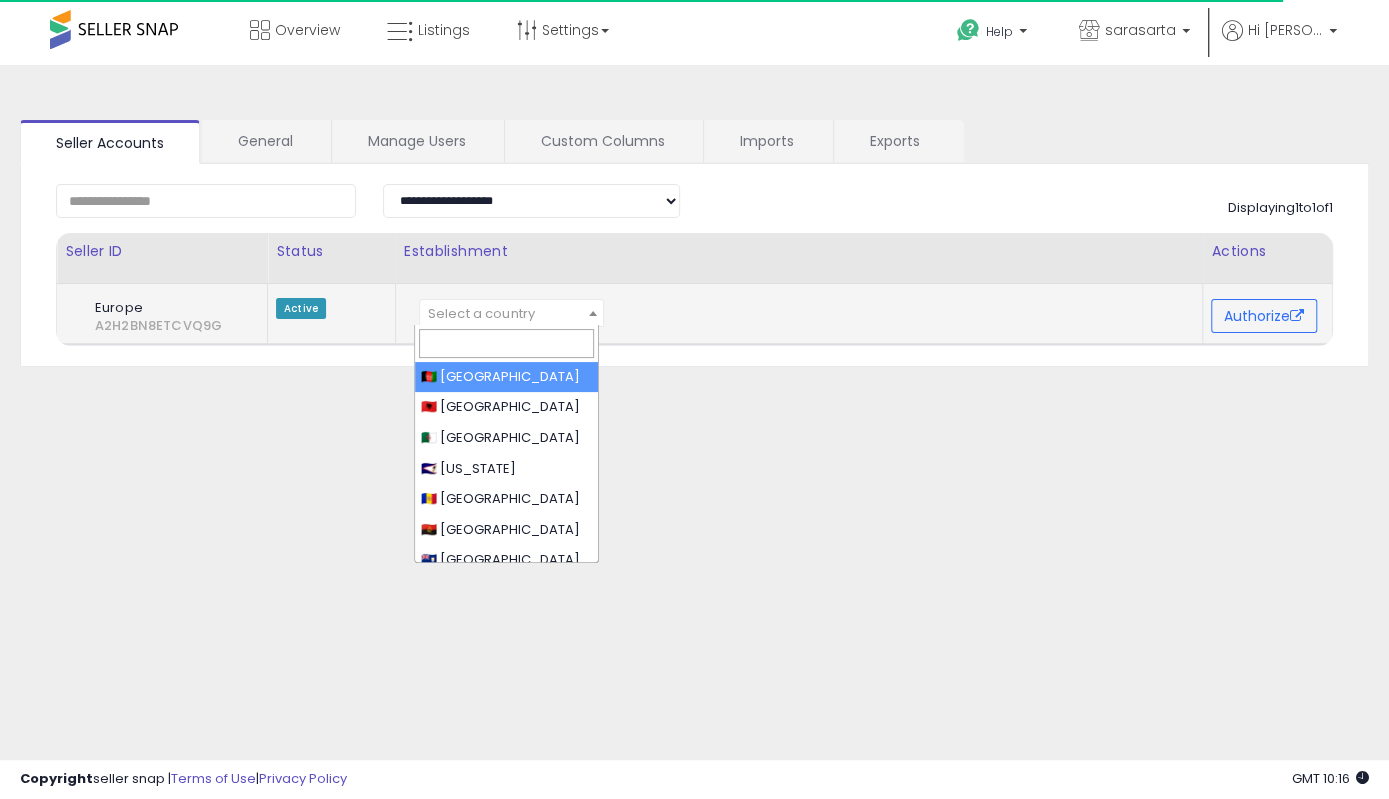 click on "Select a country" at bounding box center [511, 314] 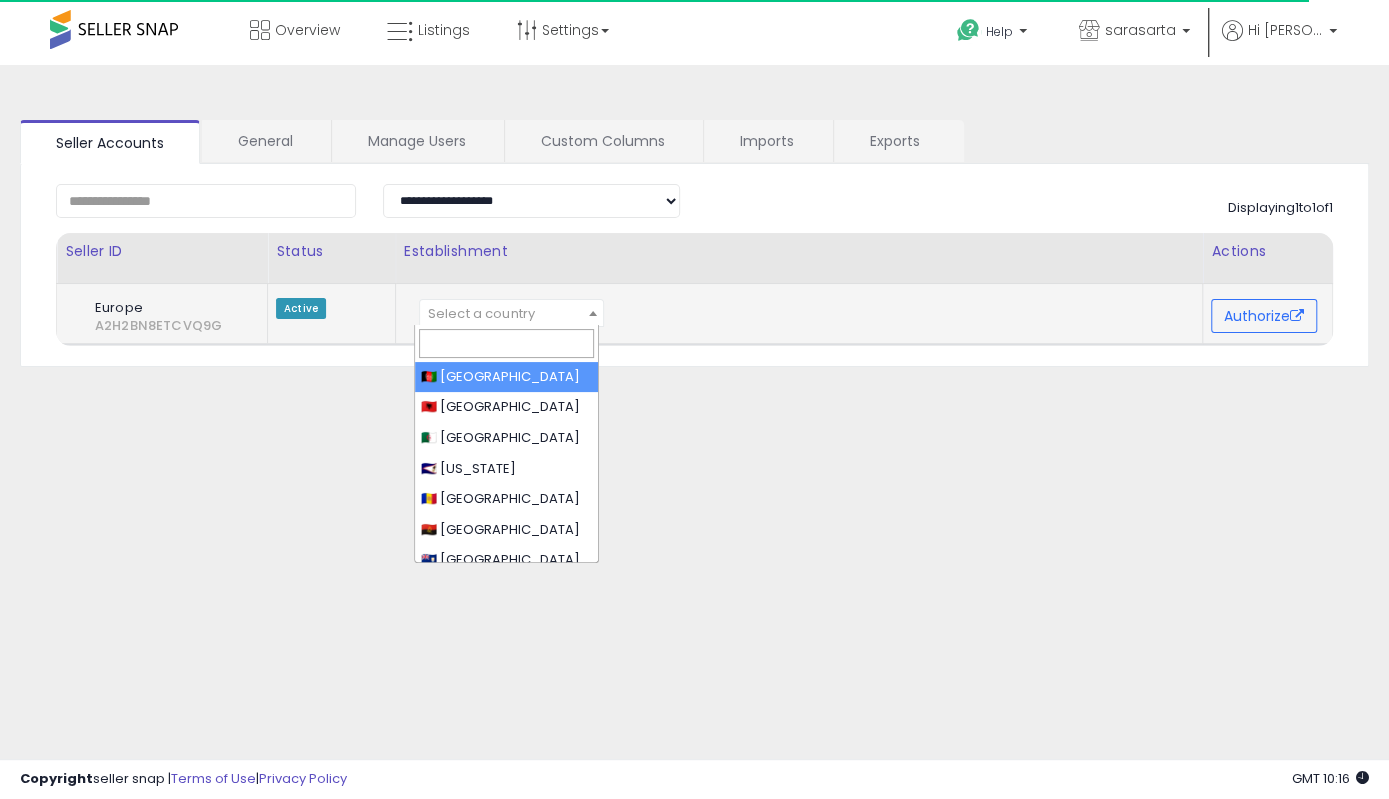 click on "Select a country" at bounding box center [511, 314] 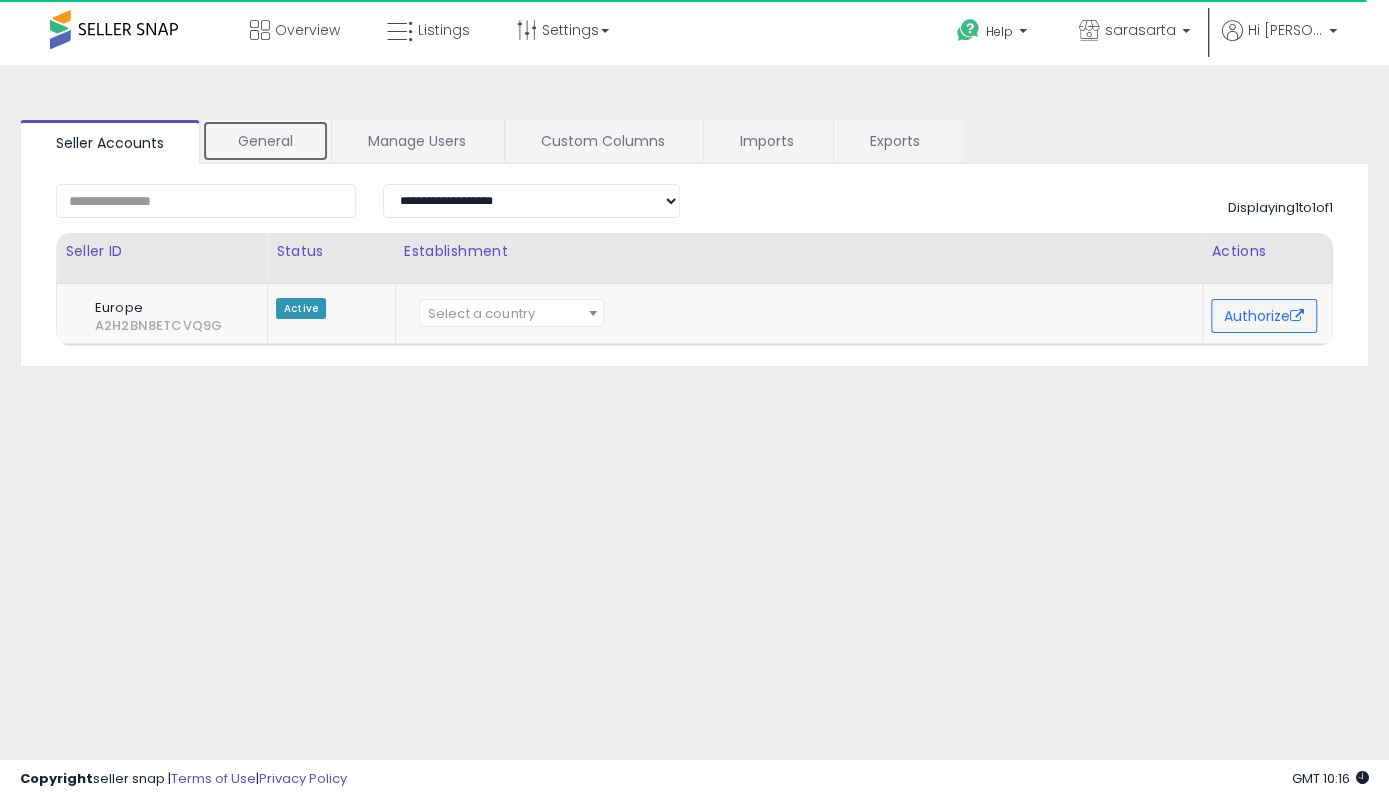 click on "General" at bounding box center [265, 141] 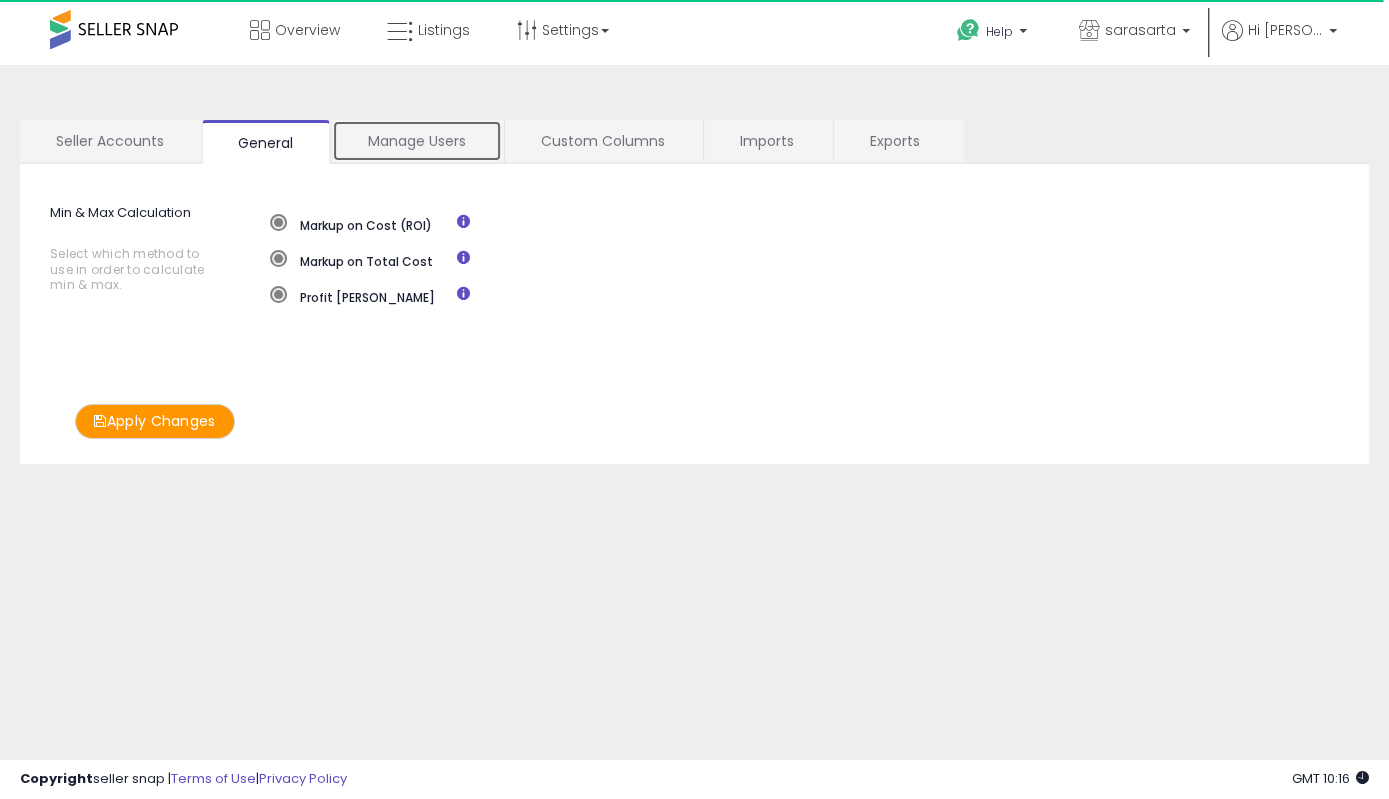 click on "Manage Users" at bounding box center (417, 141) 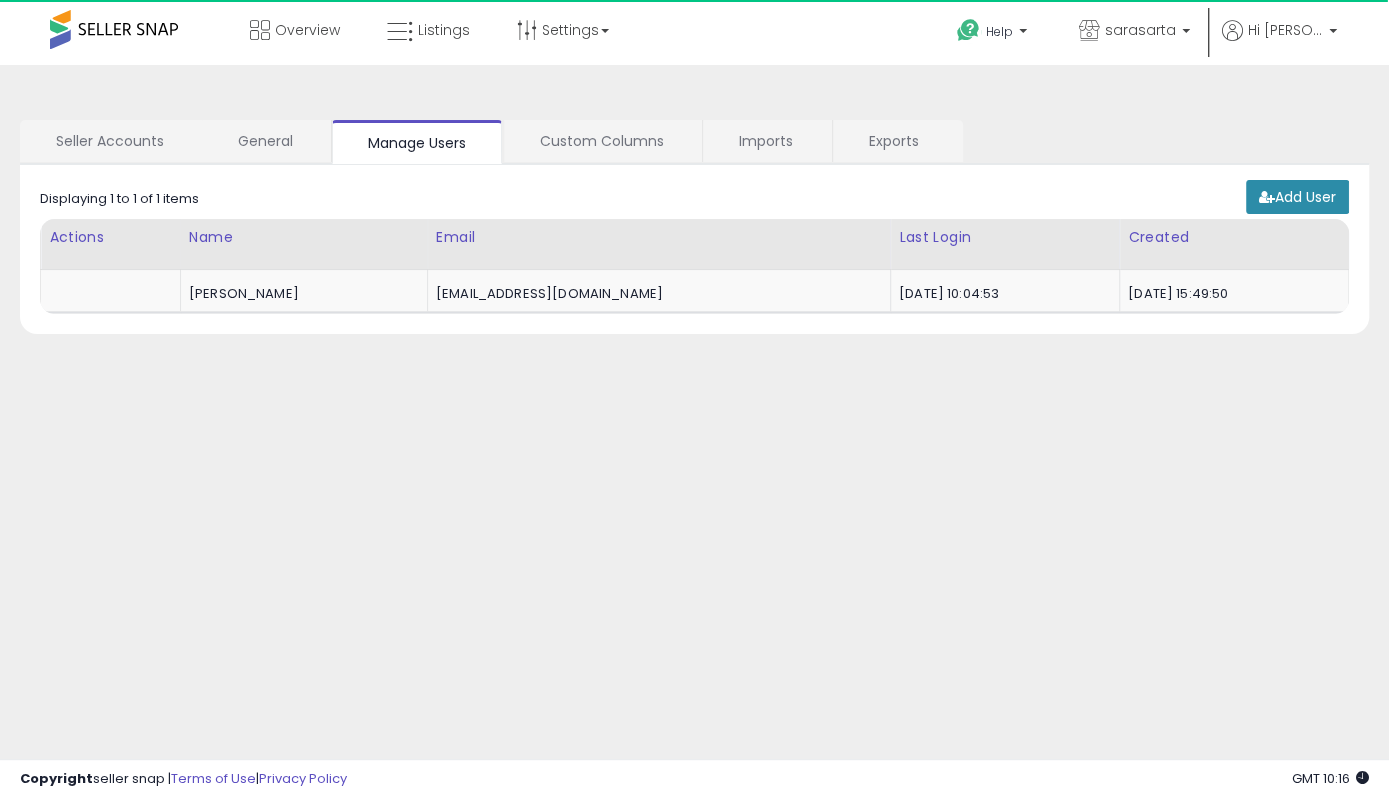 click on "Add User" at bounding box center (1297, 197) 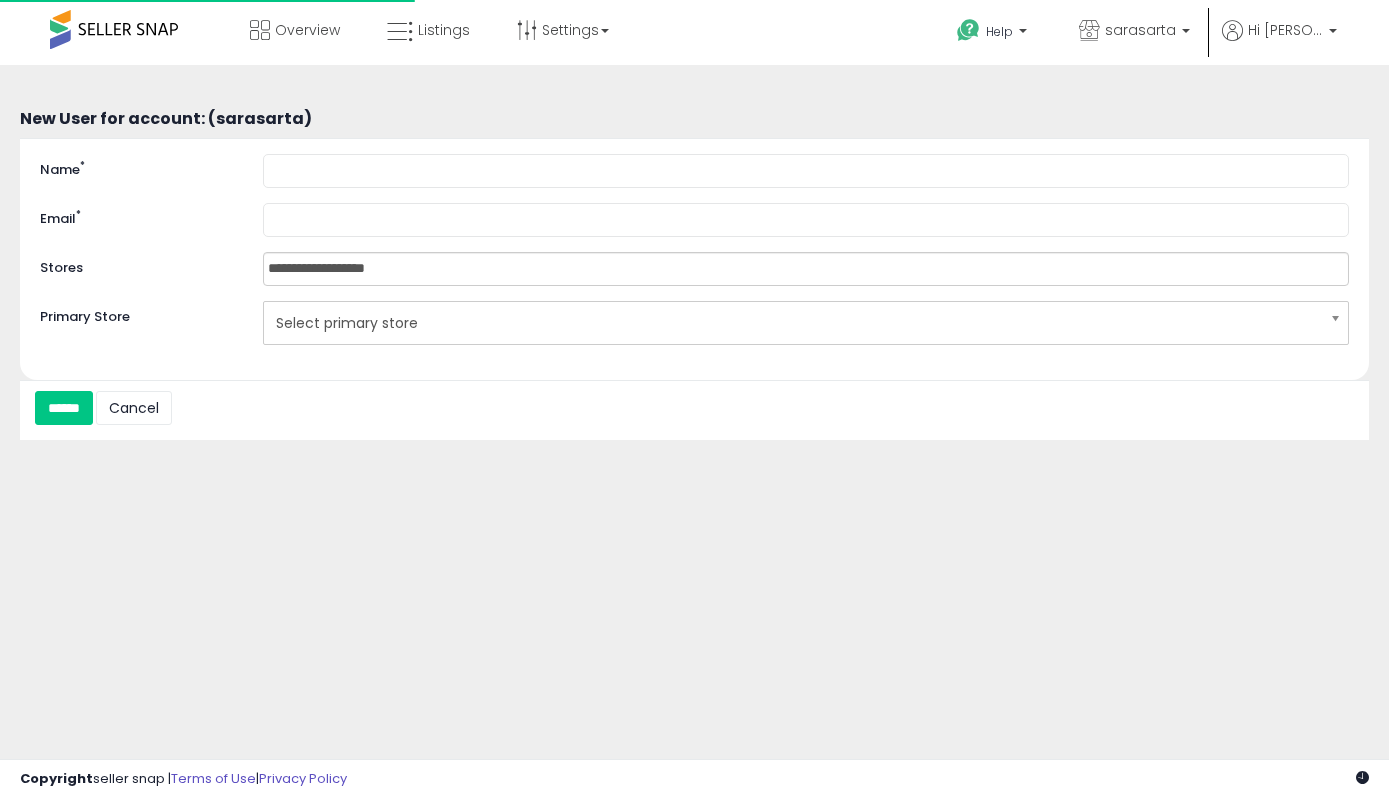 scroll, scrollTop: 0, scrollLeft: 0, axis: both 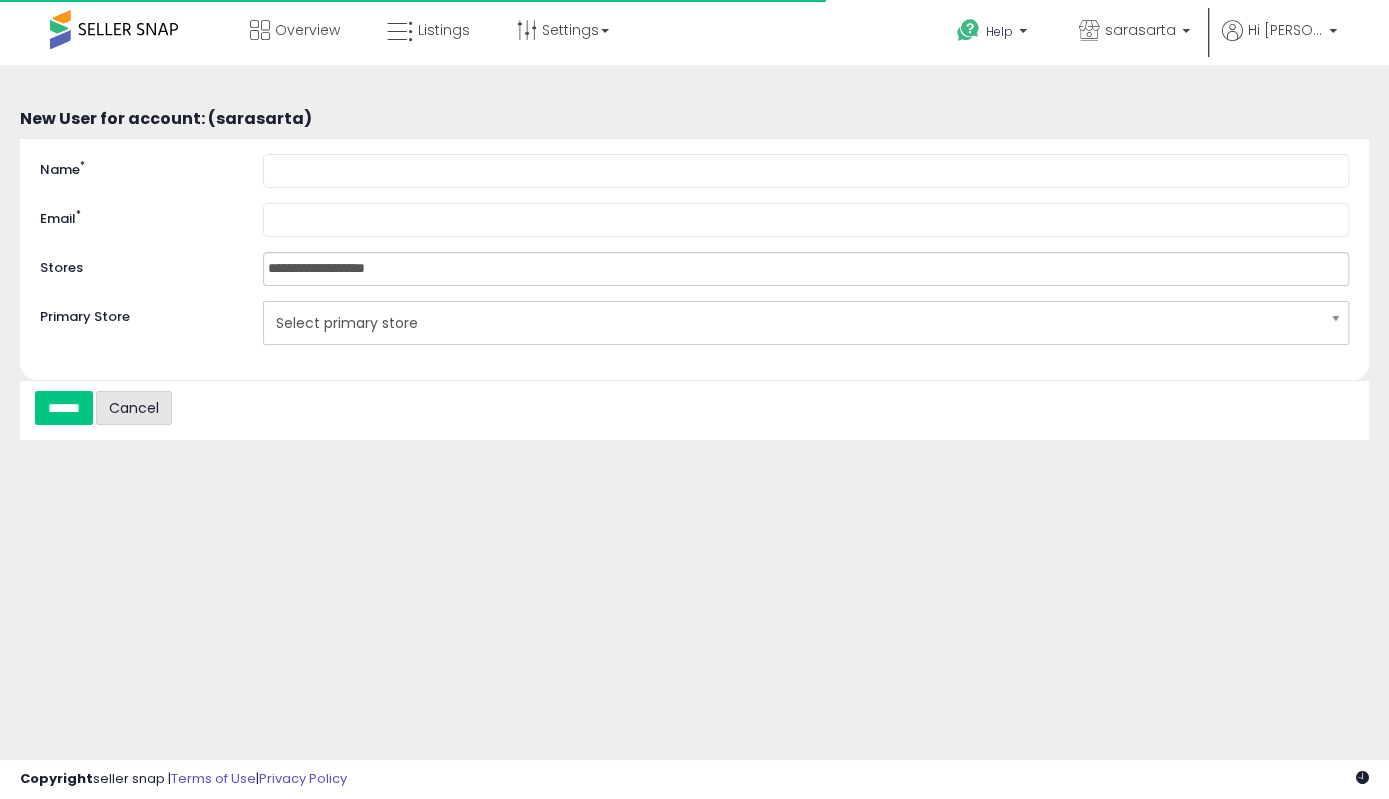 click on "Cancel" at bounding box center [134, 408] 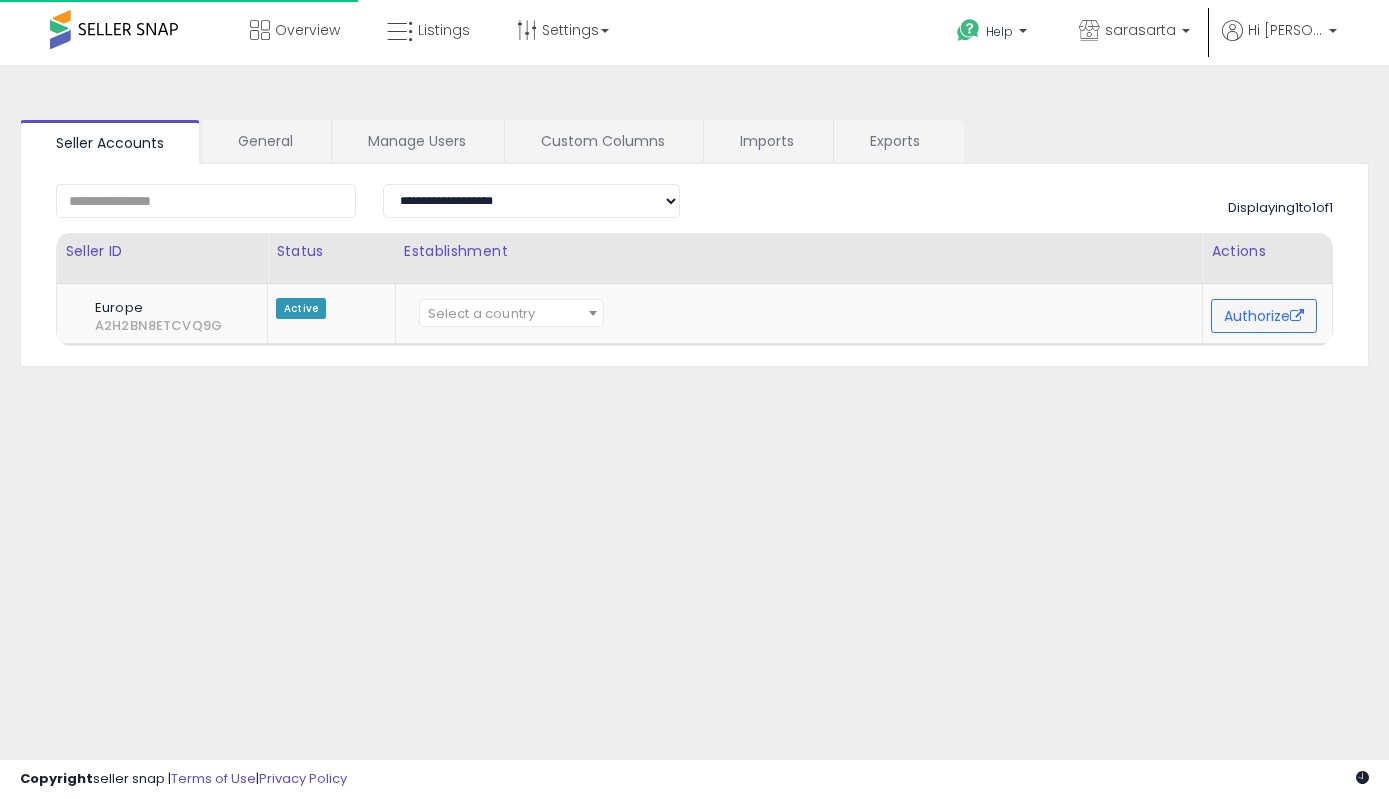 scroll, scrollTop: 0, scrollLeft: 0, axis: both 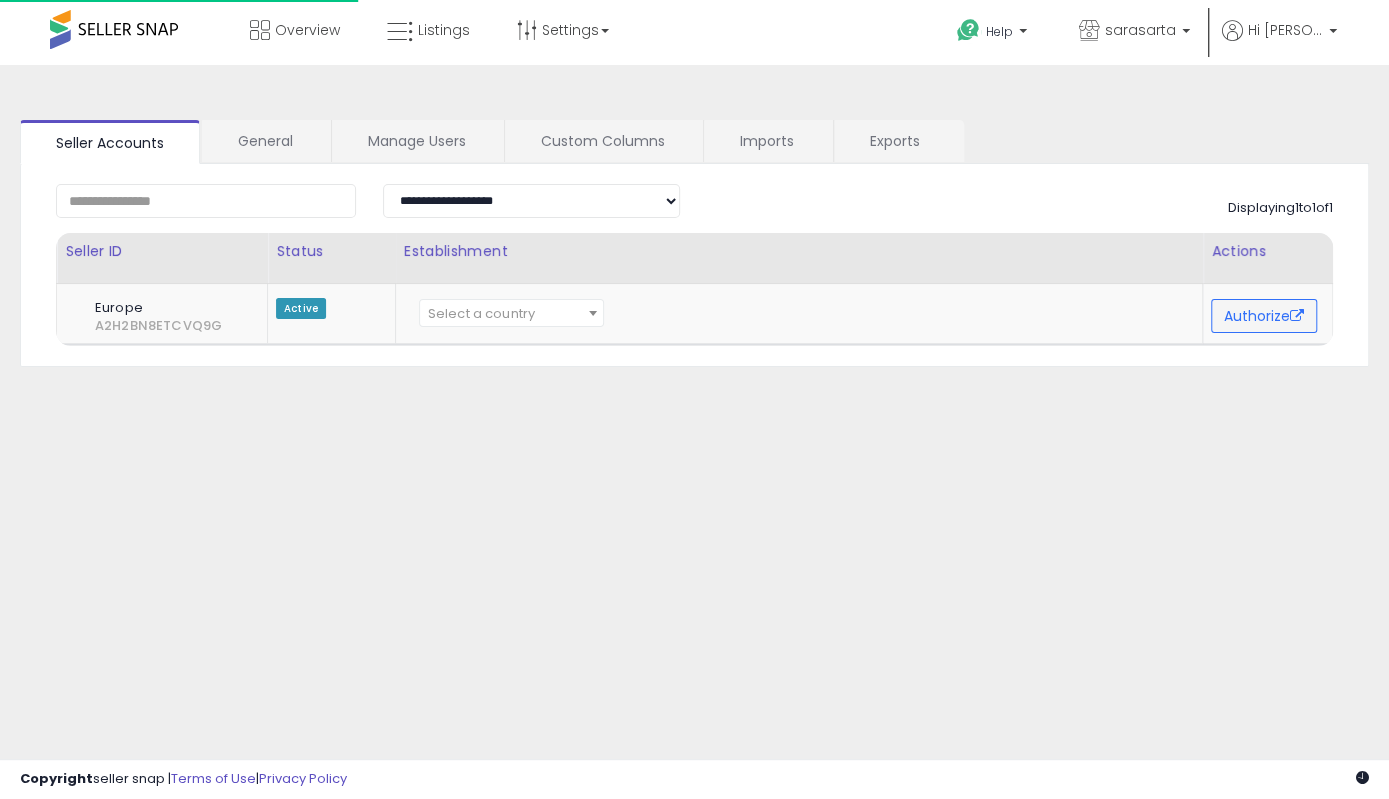 click on "Establishment" at bounding box center [799, 251] 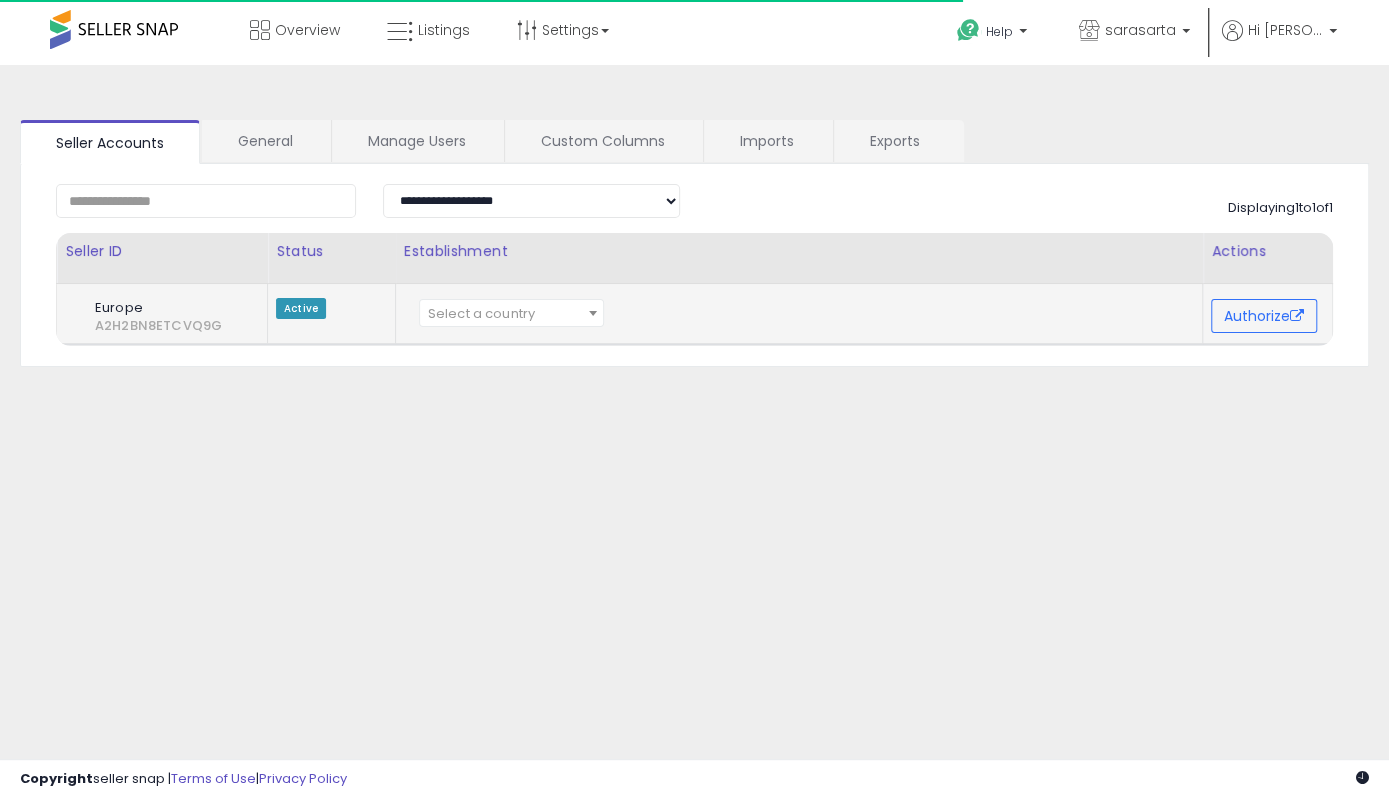 click on "Active" 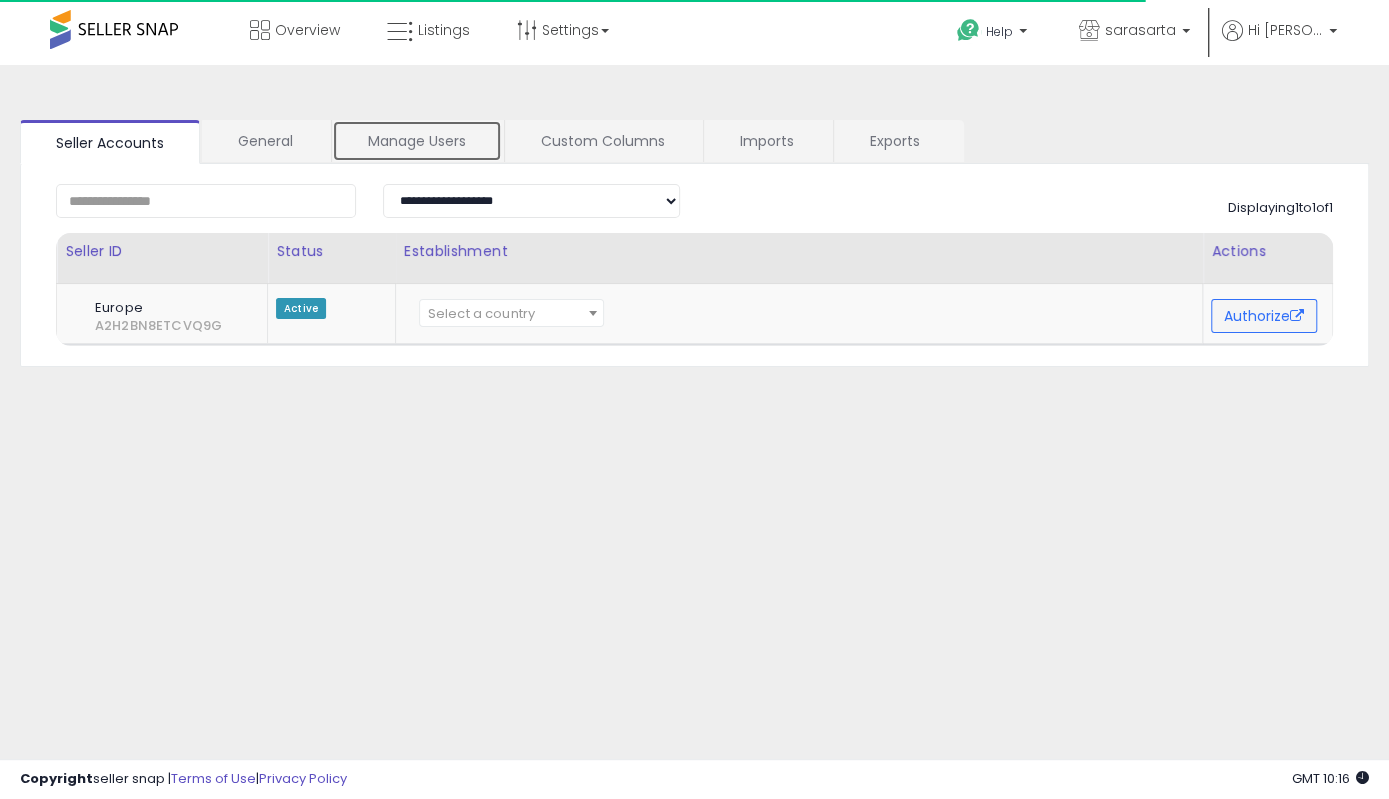 click on "Manage Users" at bounding box center (417, 141) 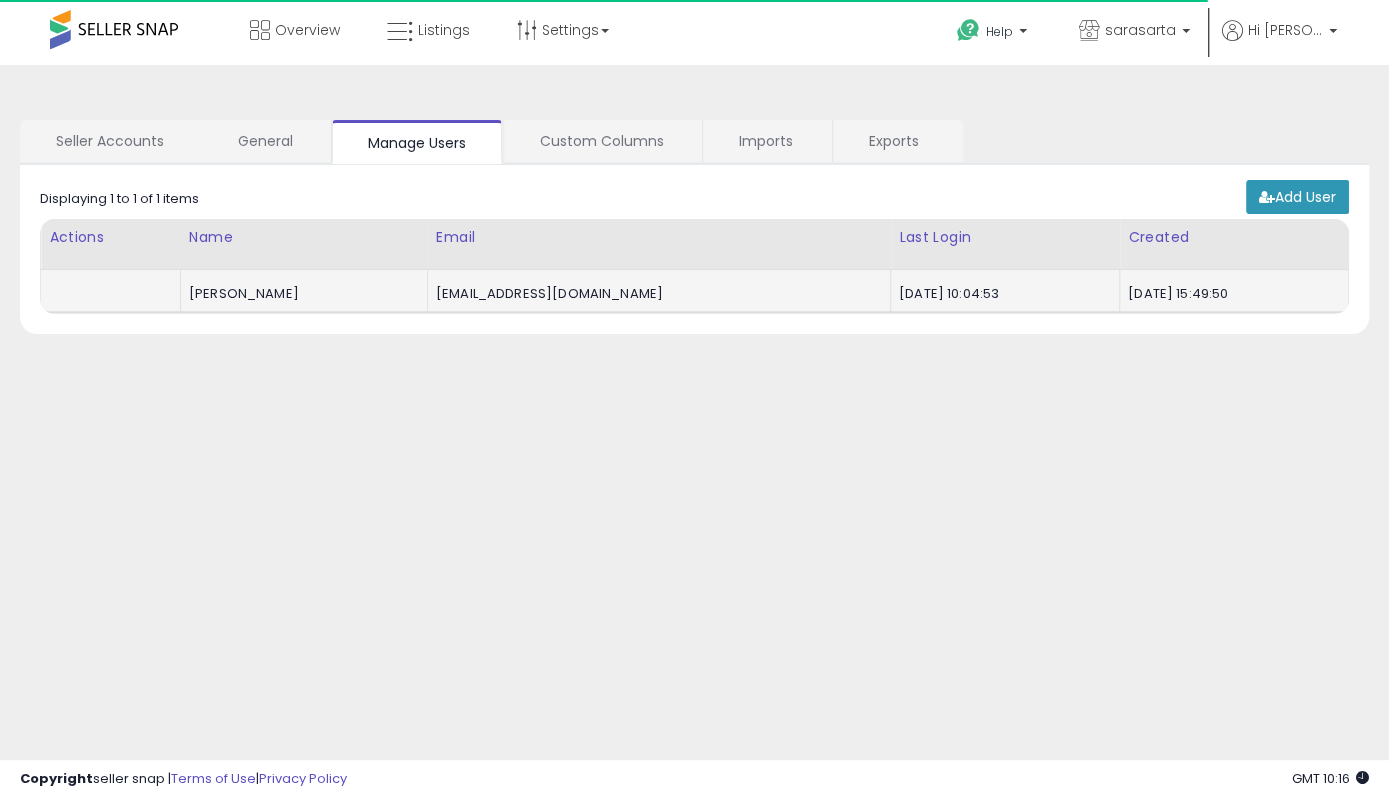 click on "Fatima Moukhlis" 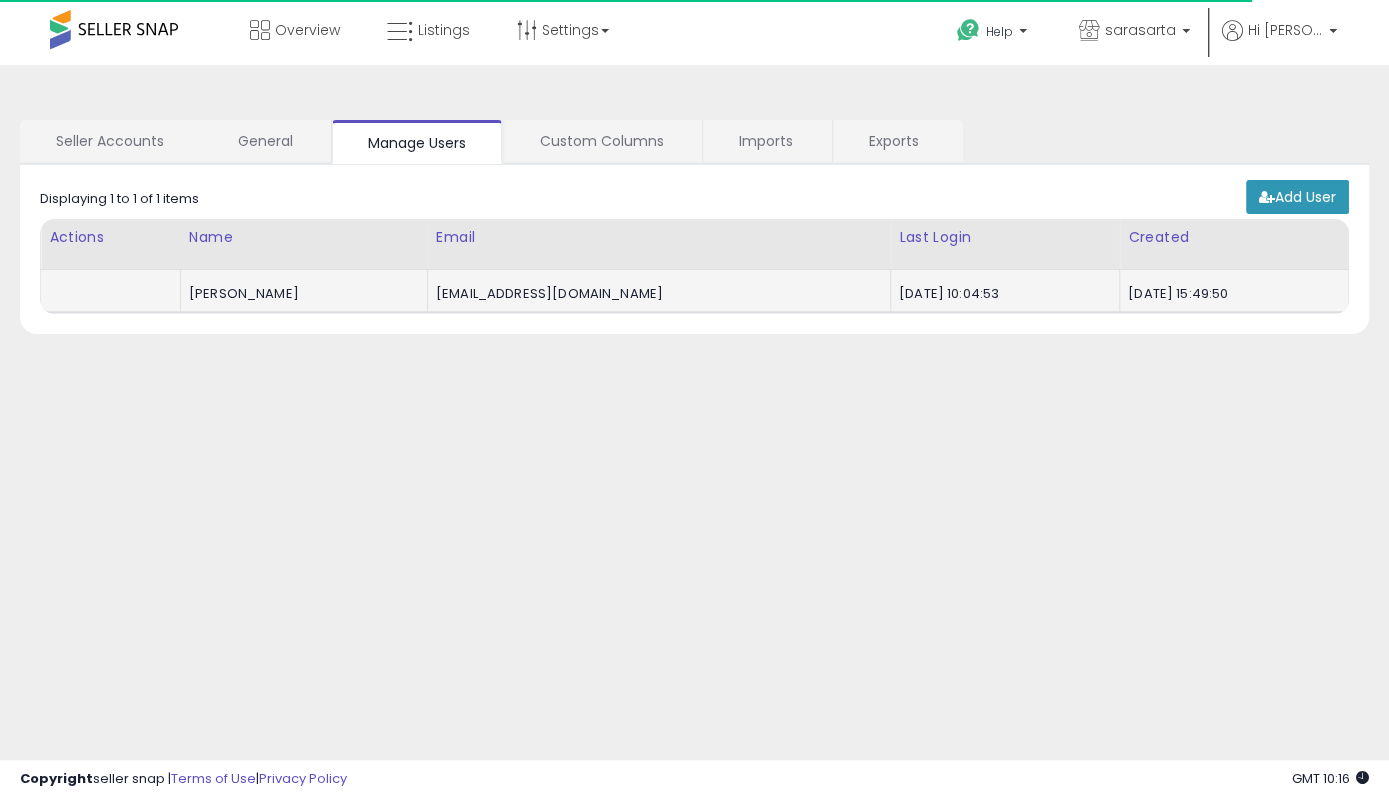 click on "sarasarta1798@outlook.it" at bounding box center [655, 294] 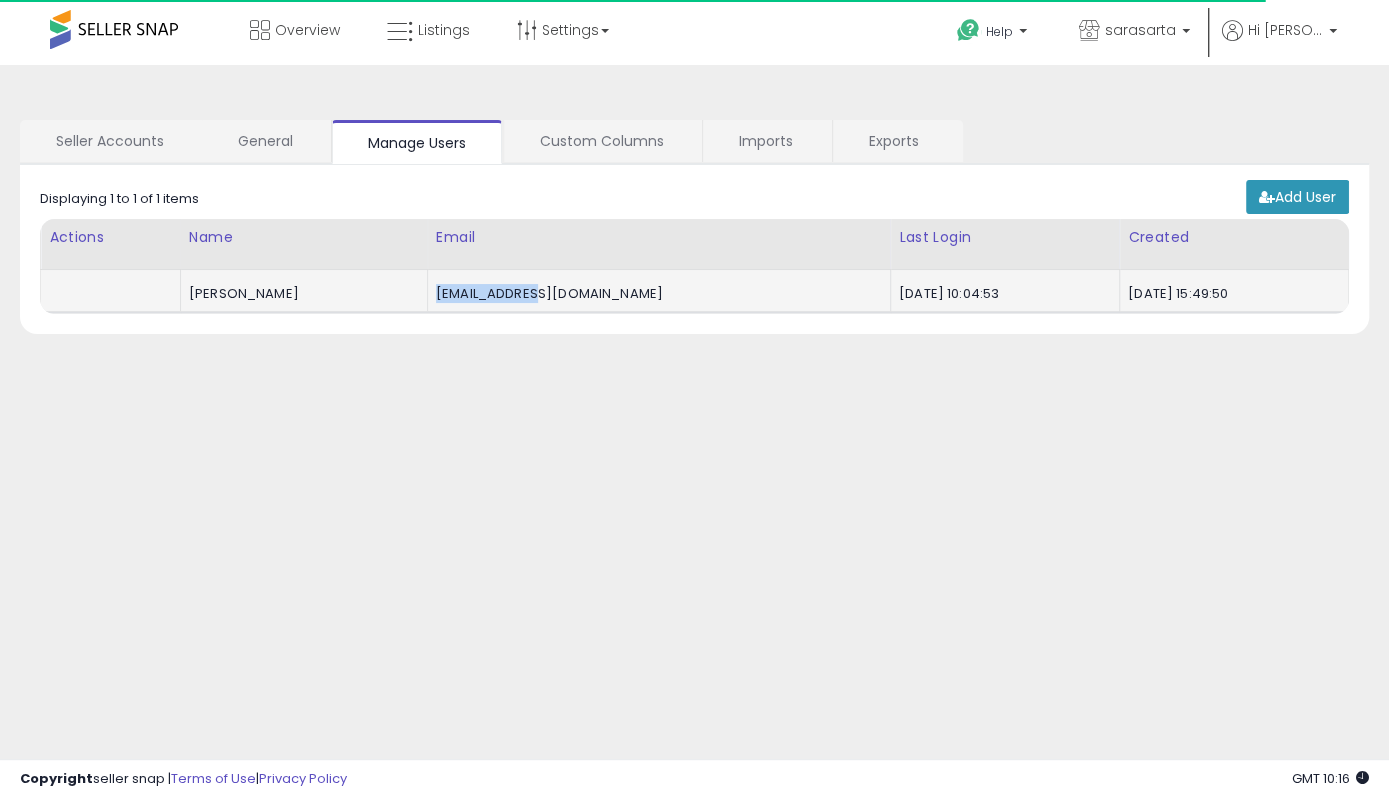 click on "sarasarta1798@outlook.it" at bounding box center [655, 294] 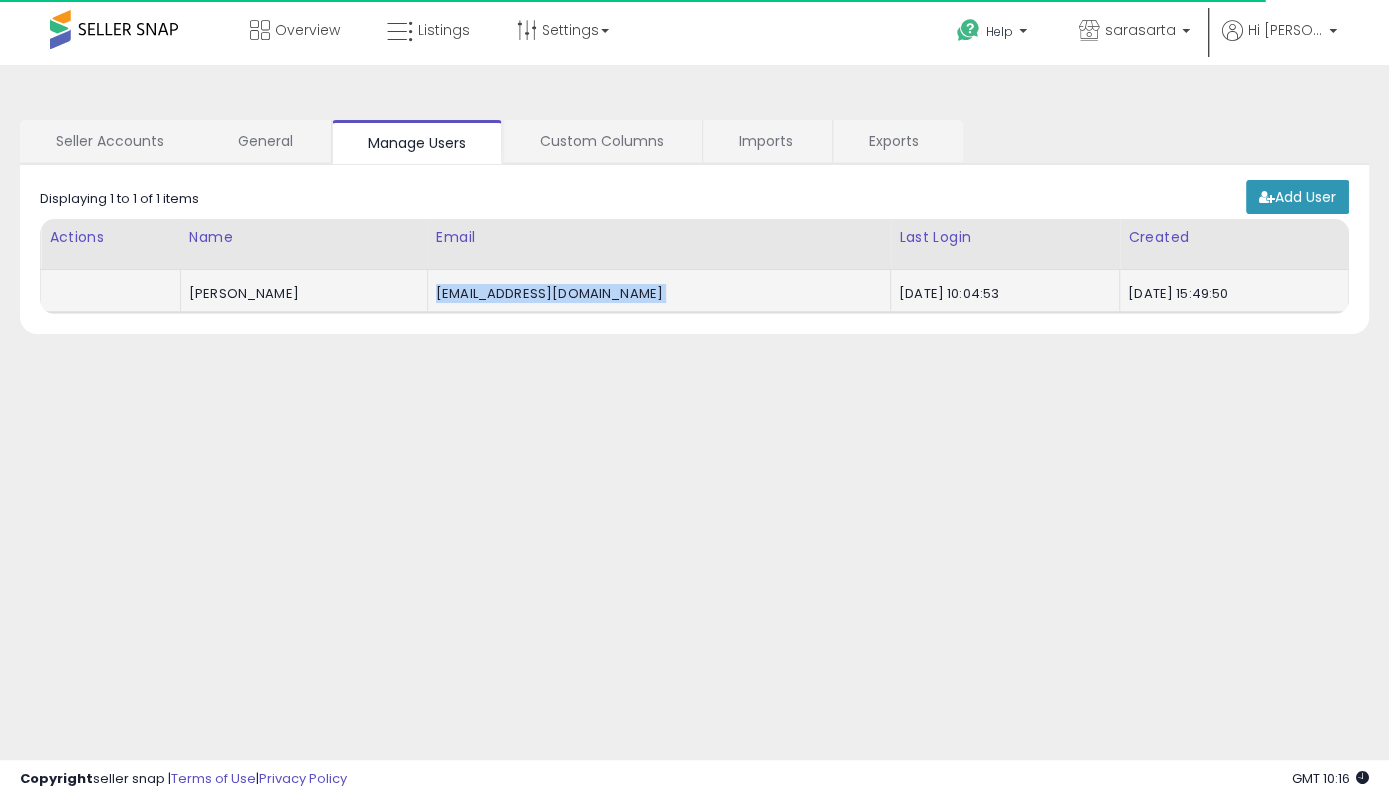 click on "sarasarta1798@outlook.it" at bounding box center [655, 294] 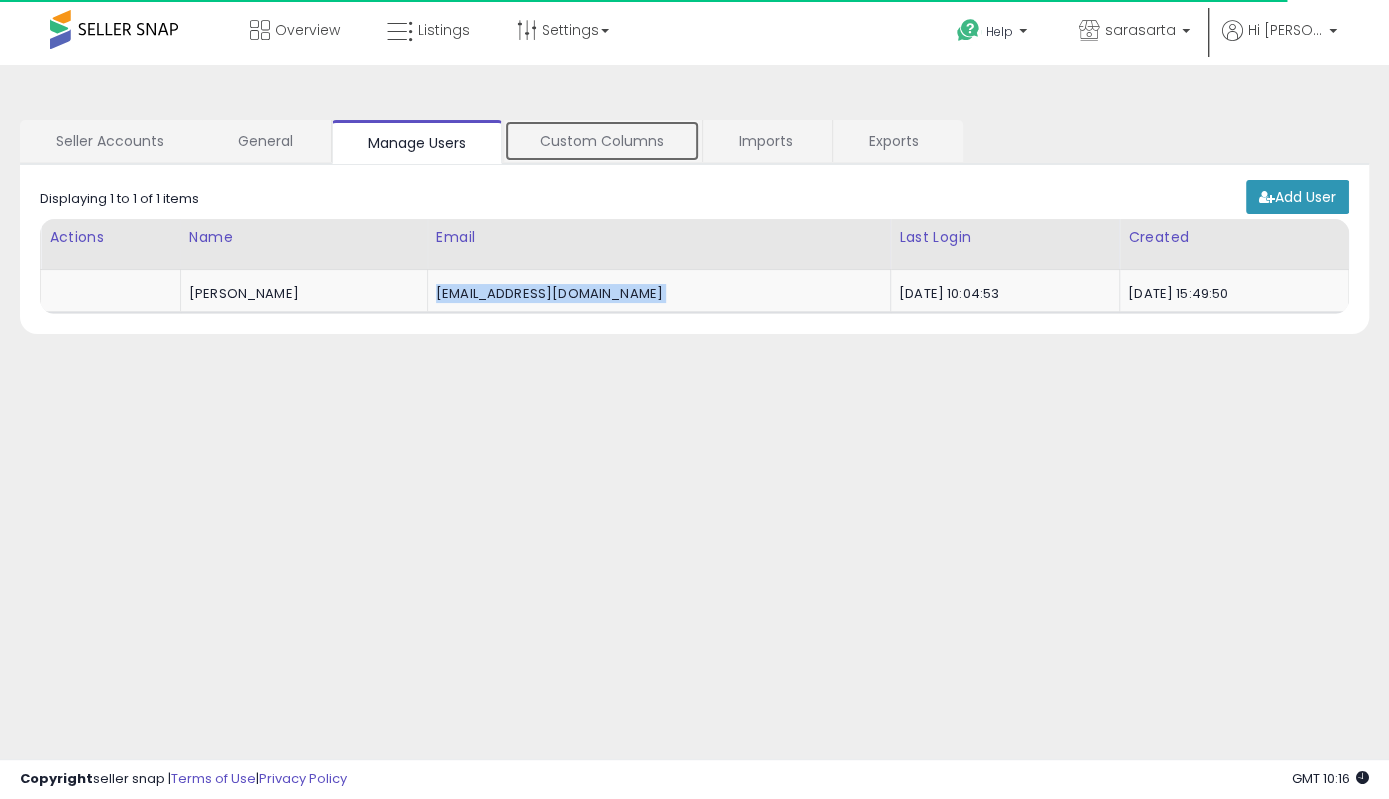 click on "Custom Columns" at bounding box center [602, 141] 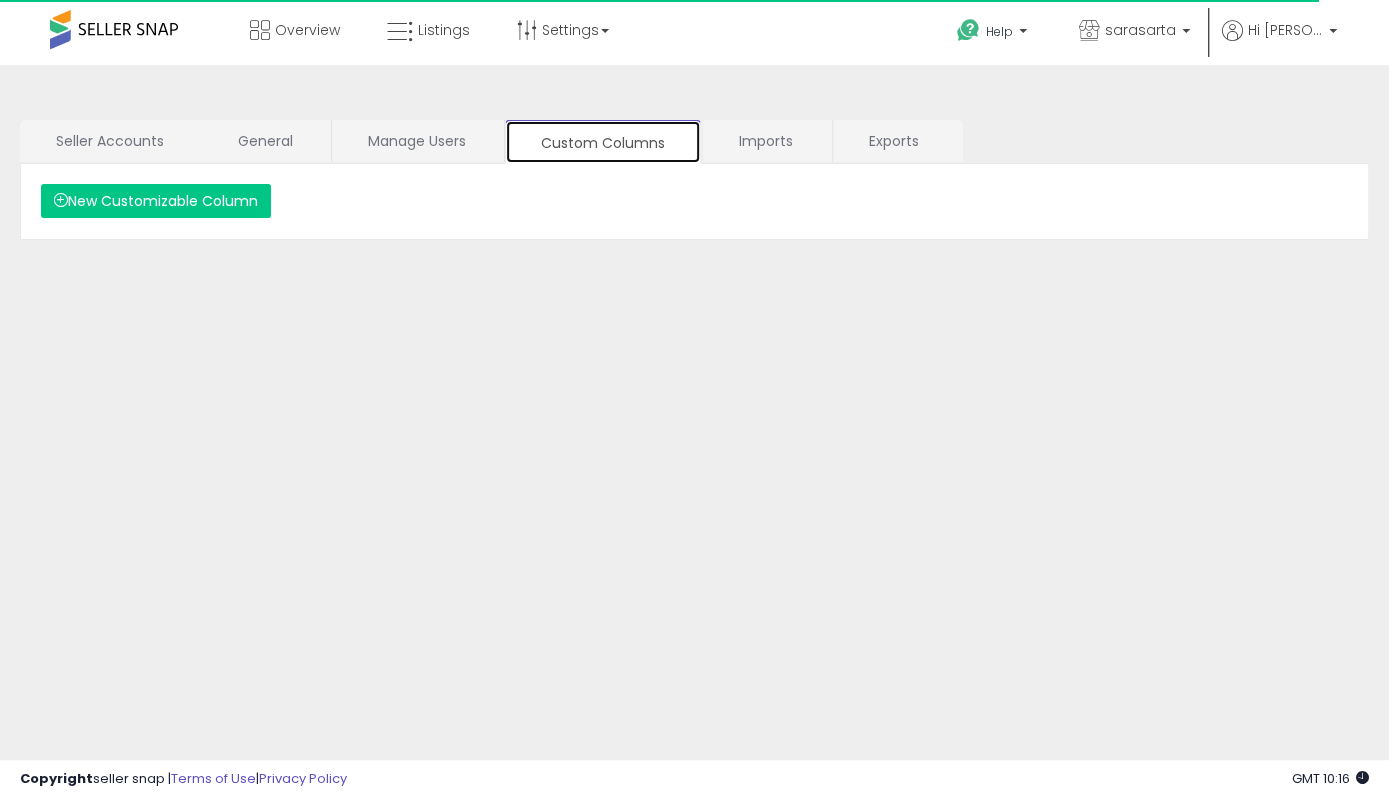 click on "Custom Columns" at bounding box center (603, 142) 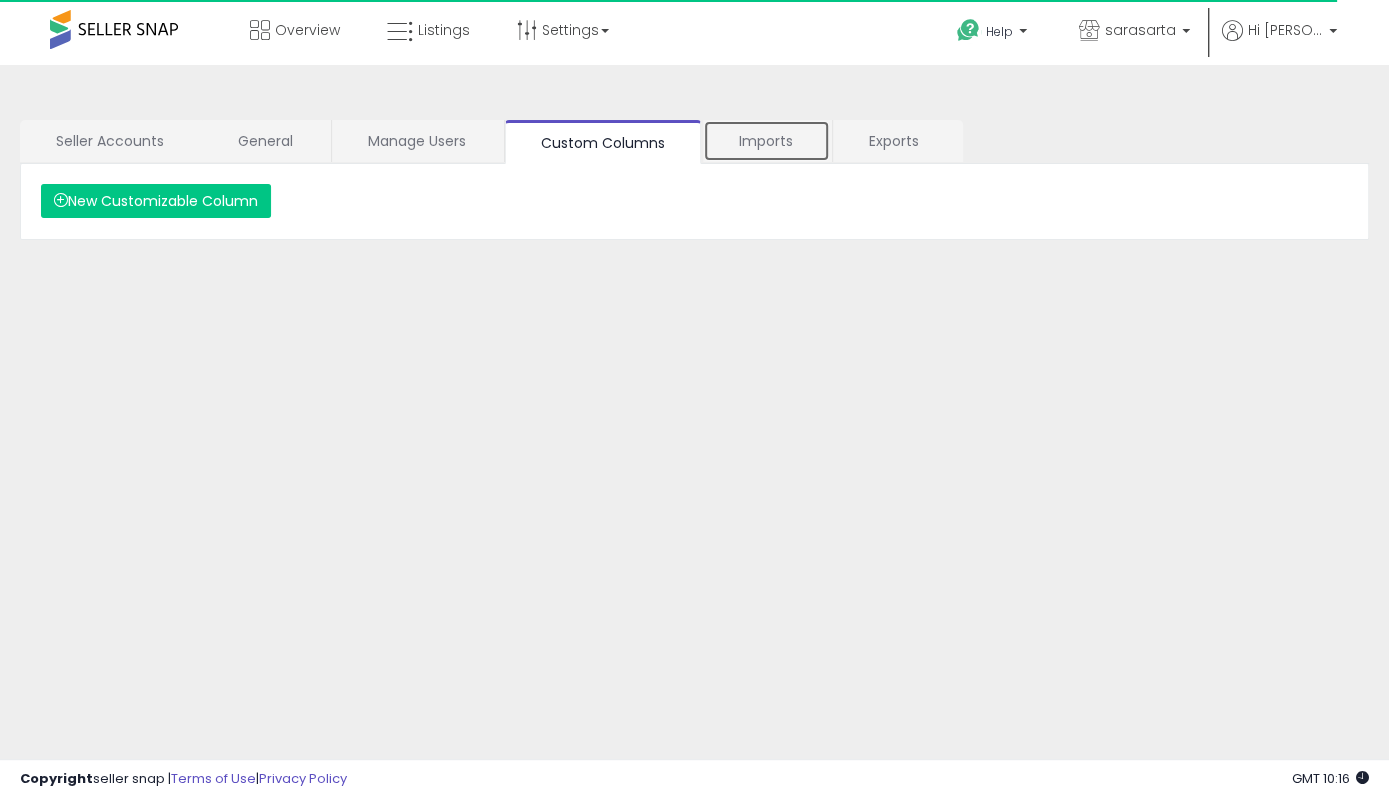 click on "Imports" at bounding box center [766, 141] 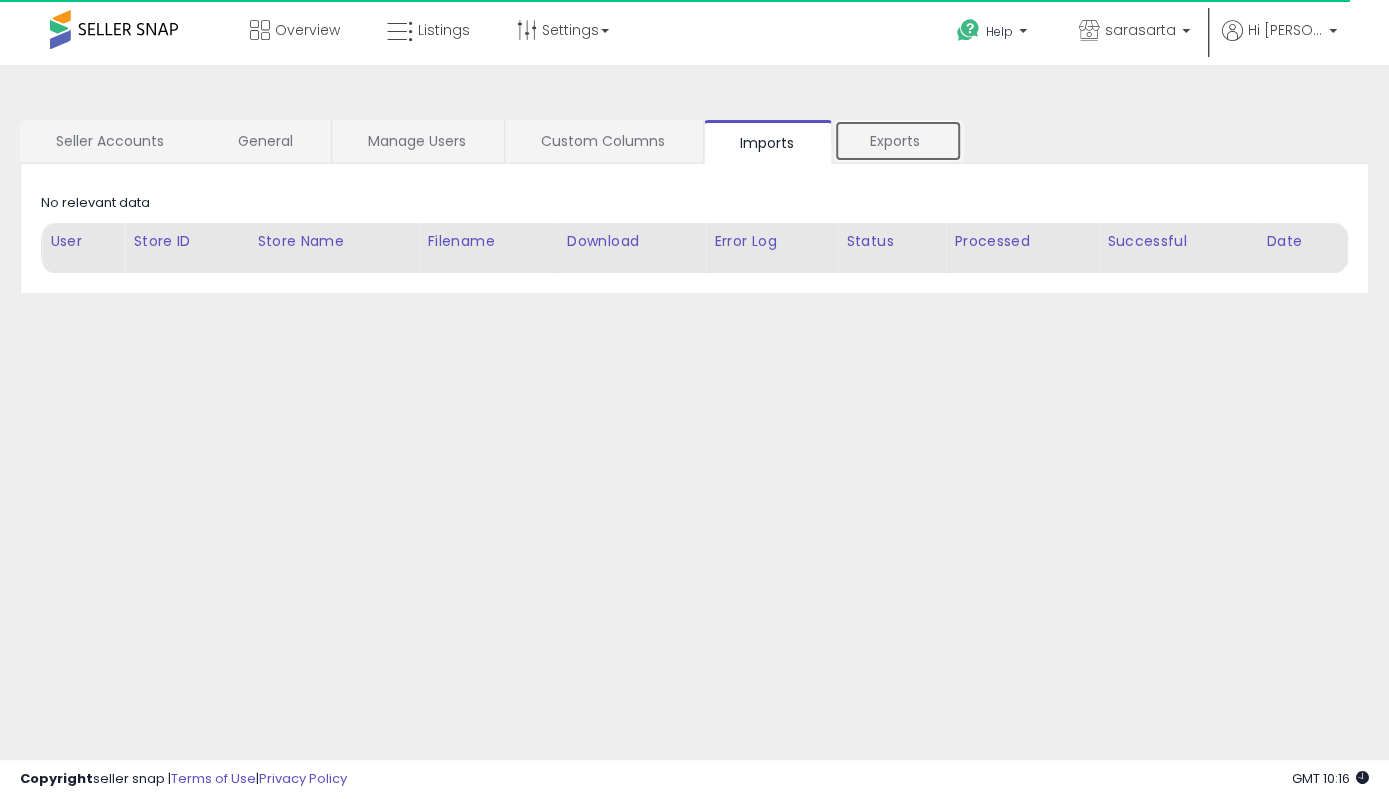 click on "Exports" at bounding box center (898, 141) 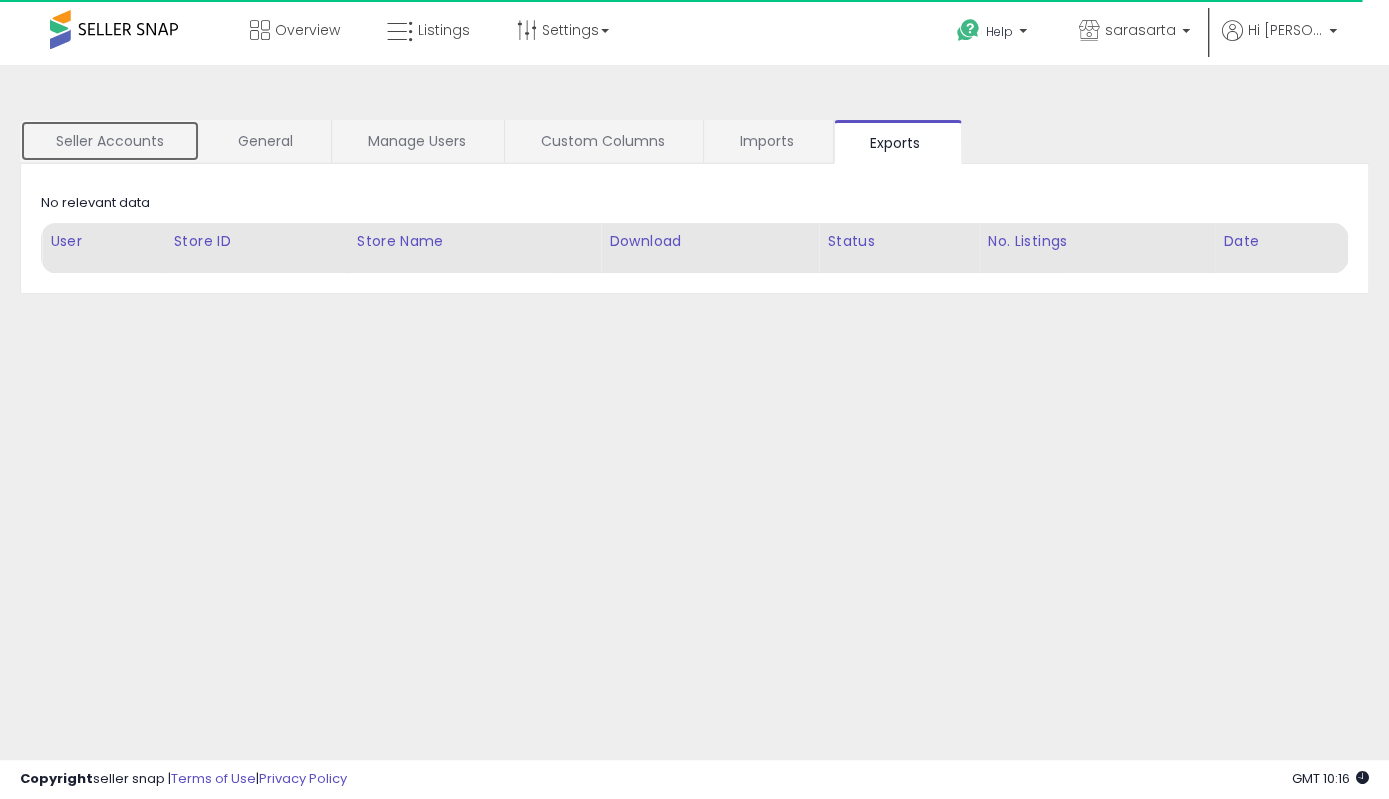click on "Seller Accounts" at bounding box center (110, 141) 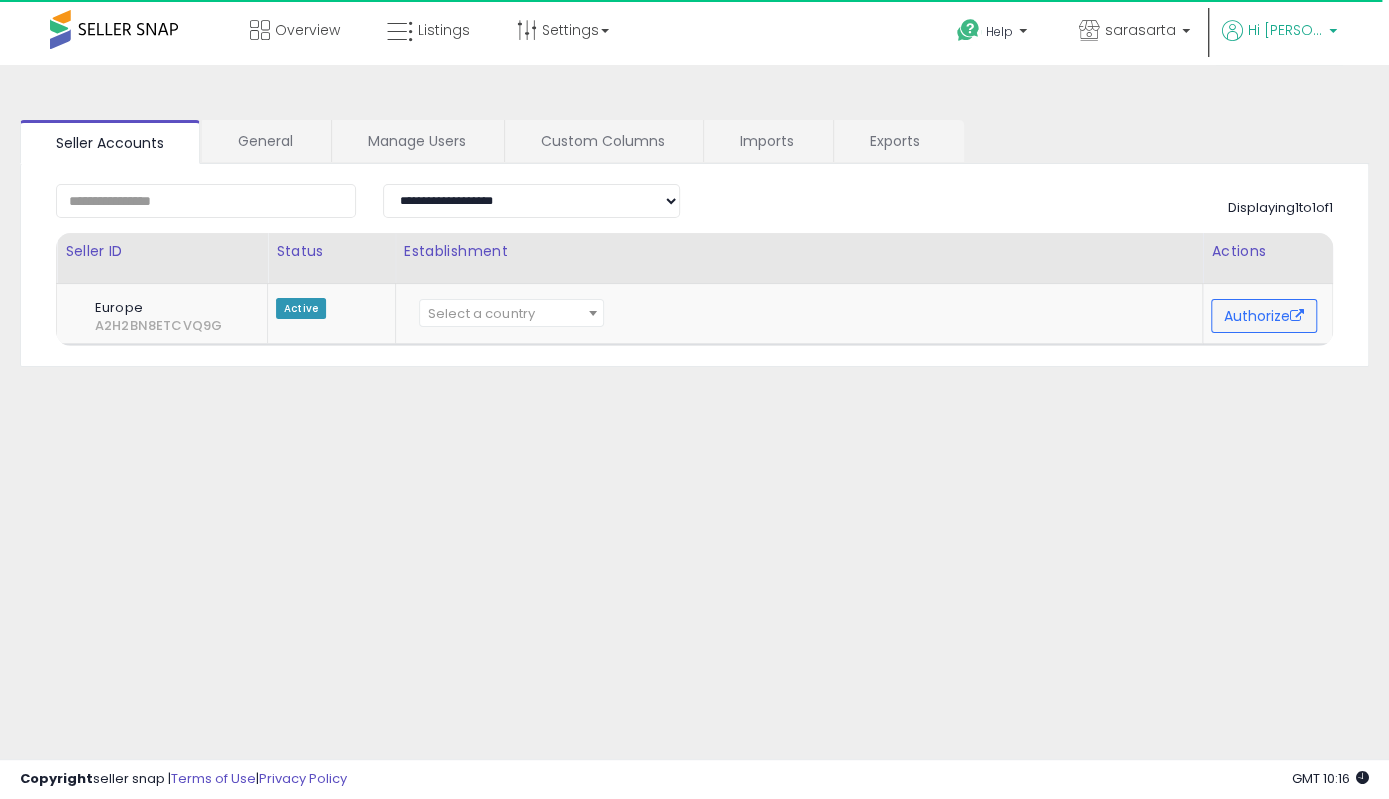 click on "Hi [PERSON_NAME]" at bounding box center (1285, 30) 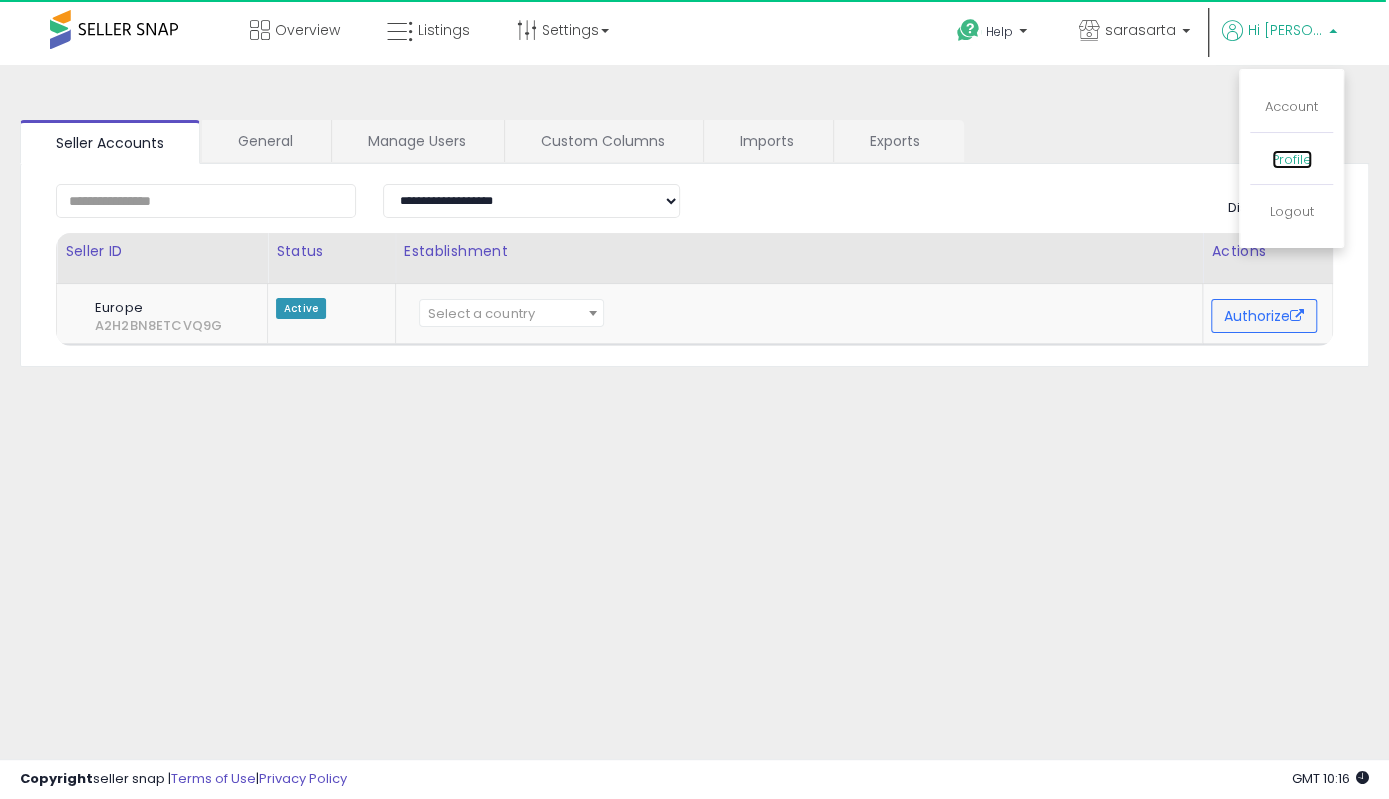click on "Profile" at bounding box center [1292, 159] 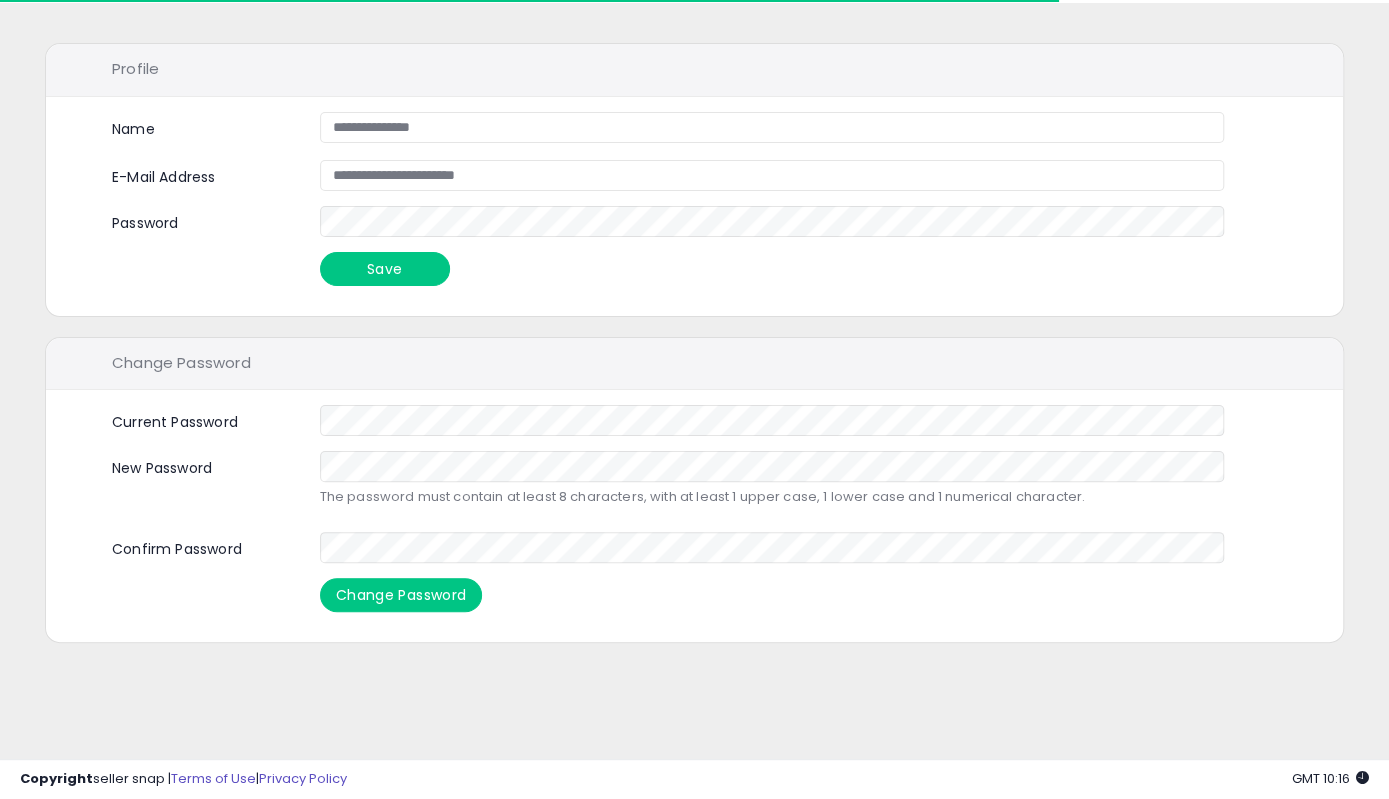 scroll, scrollTop: 0, scrollLeft: 0, axis: both 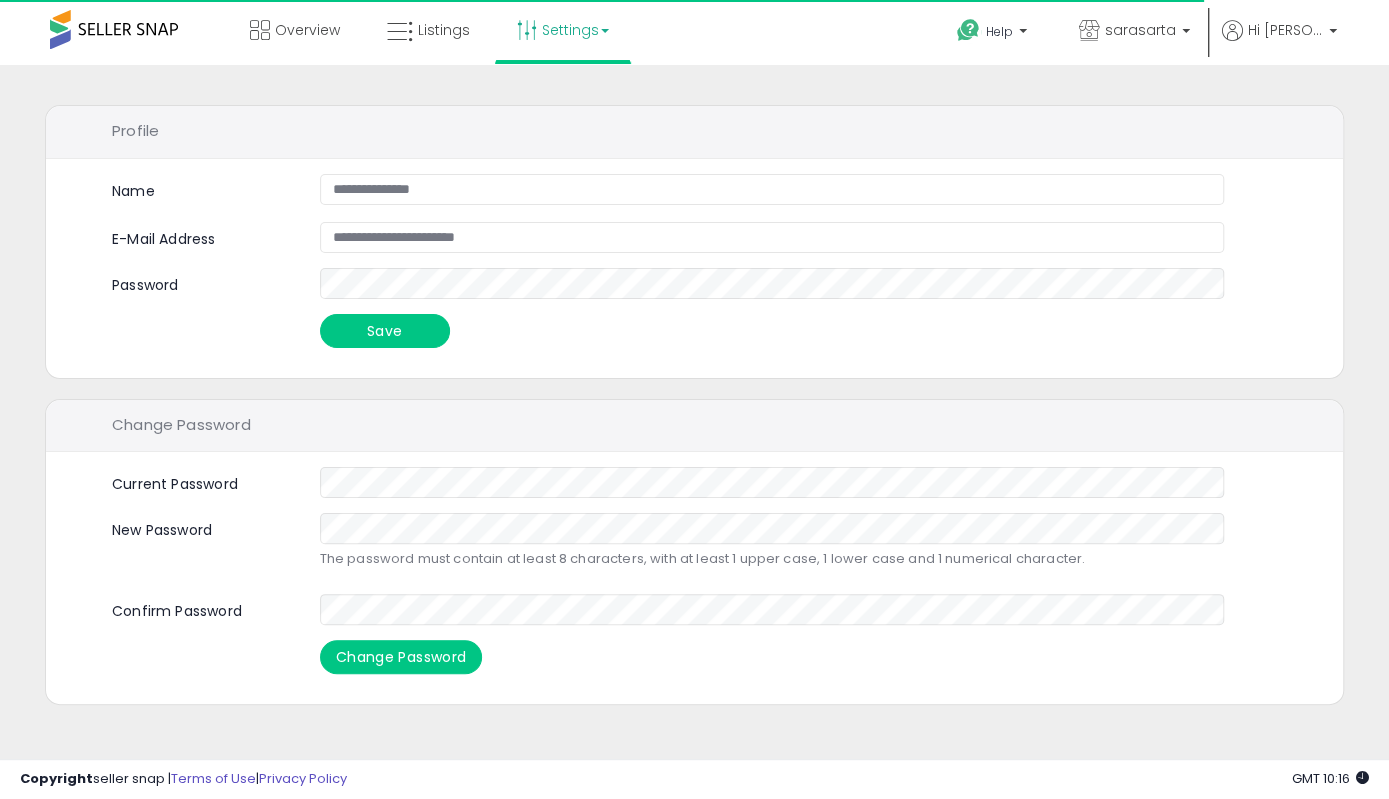 click on "Settings" at bounding box center (563, 30) 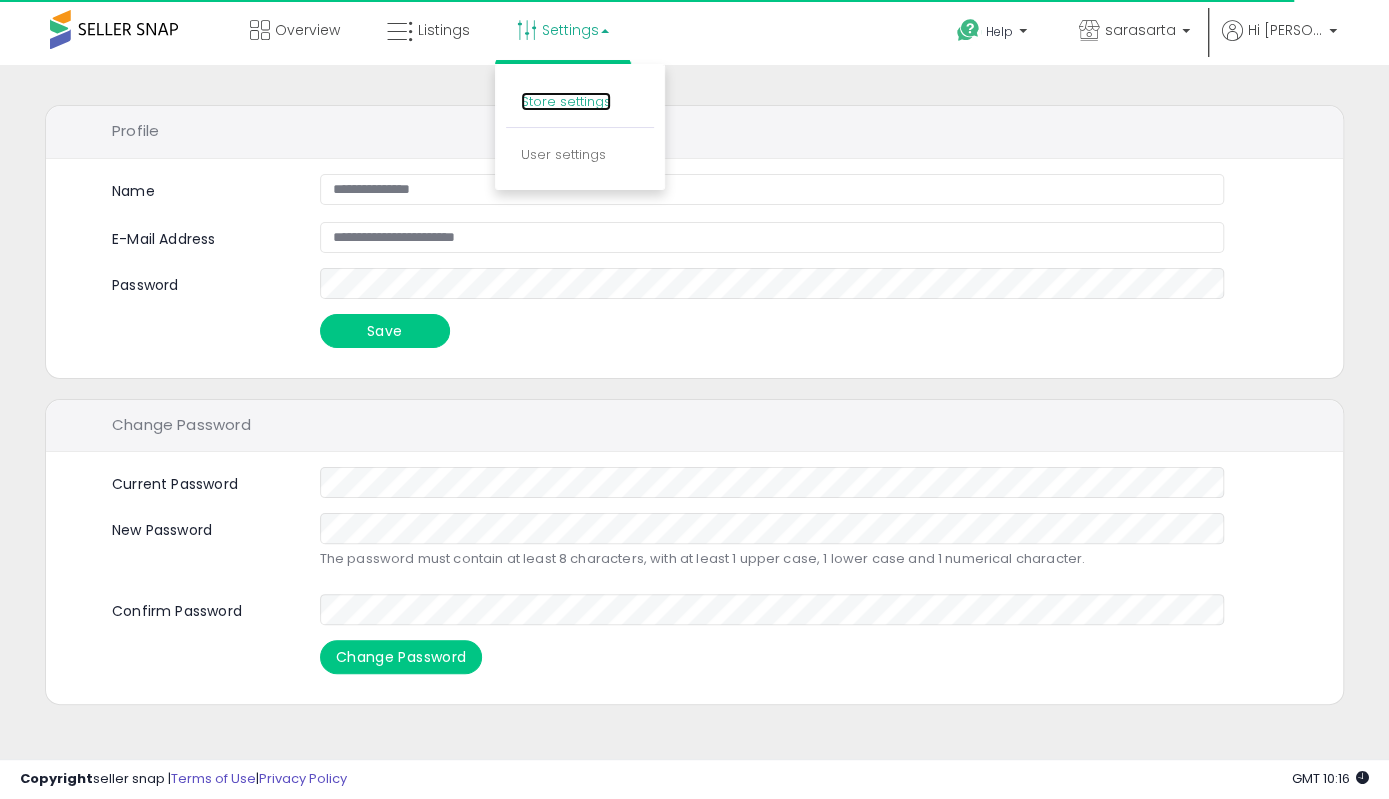 click on "Store
settings" at bounding box center [566, 101] 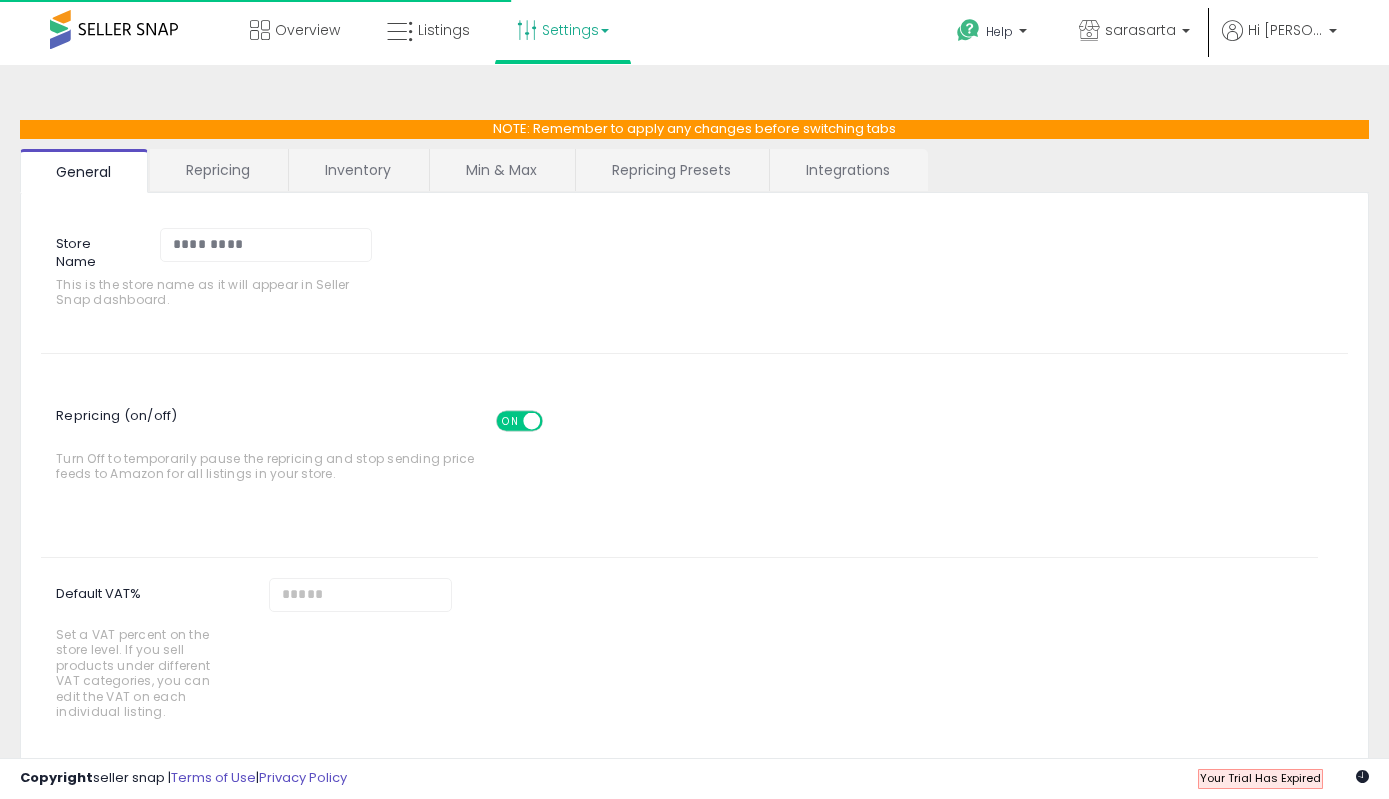 scroll, scrollTop: 0, scrollLeft: 0, axis: both 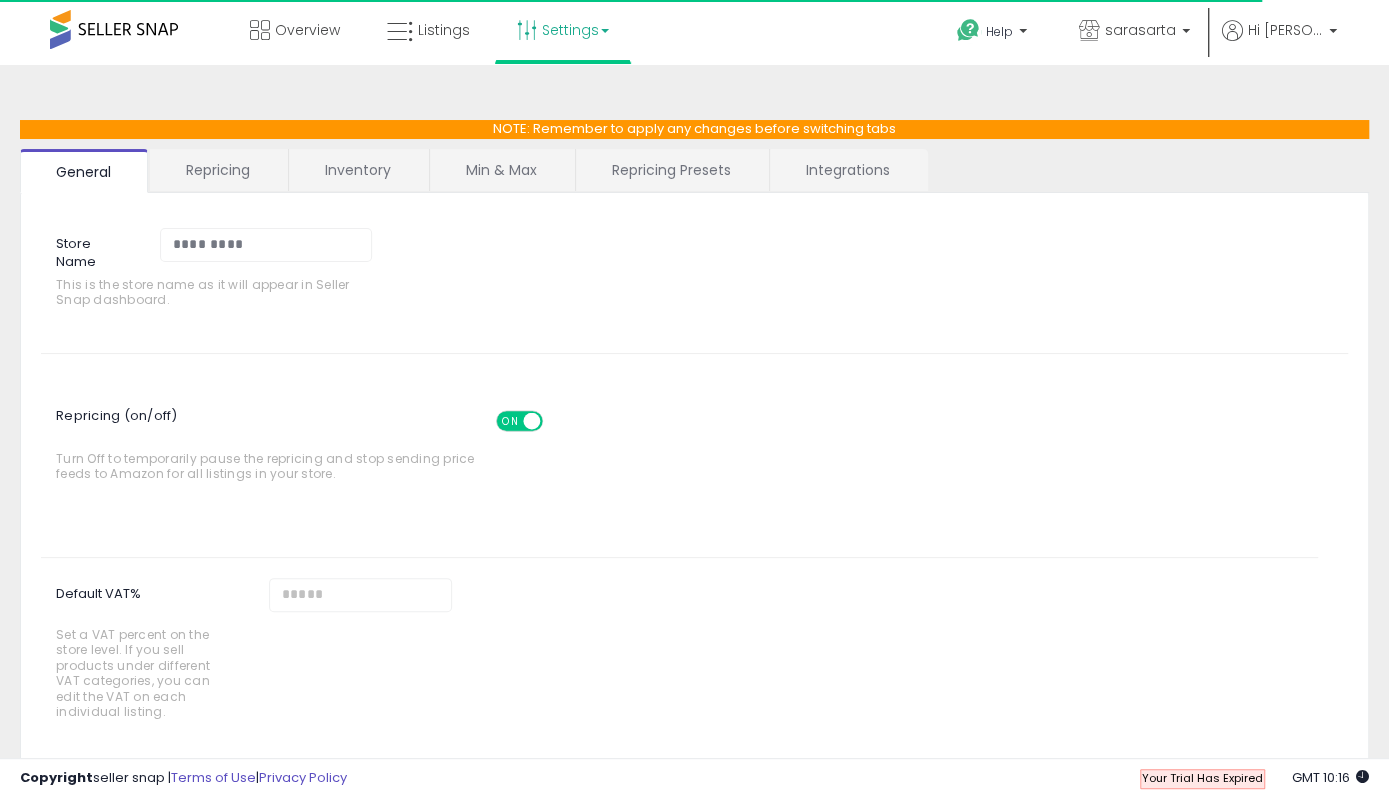 click on "Integrations" at bounding box center [848, 170] 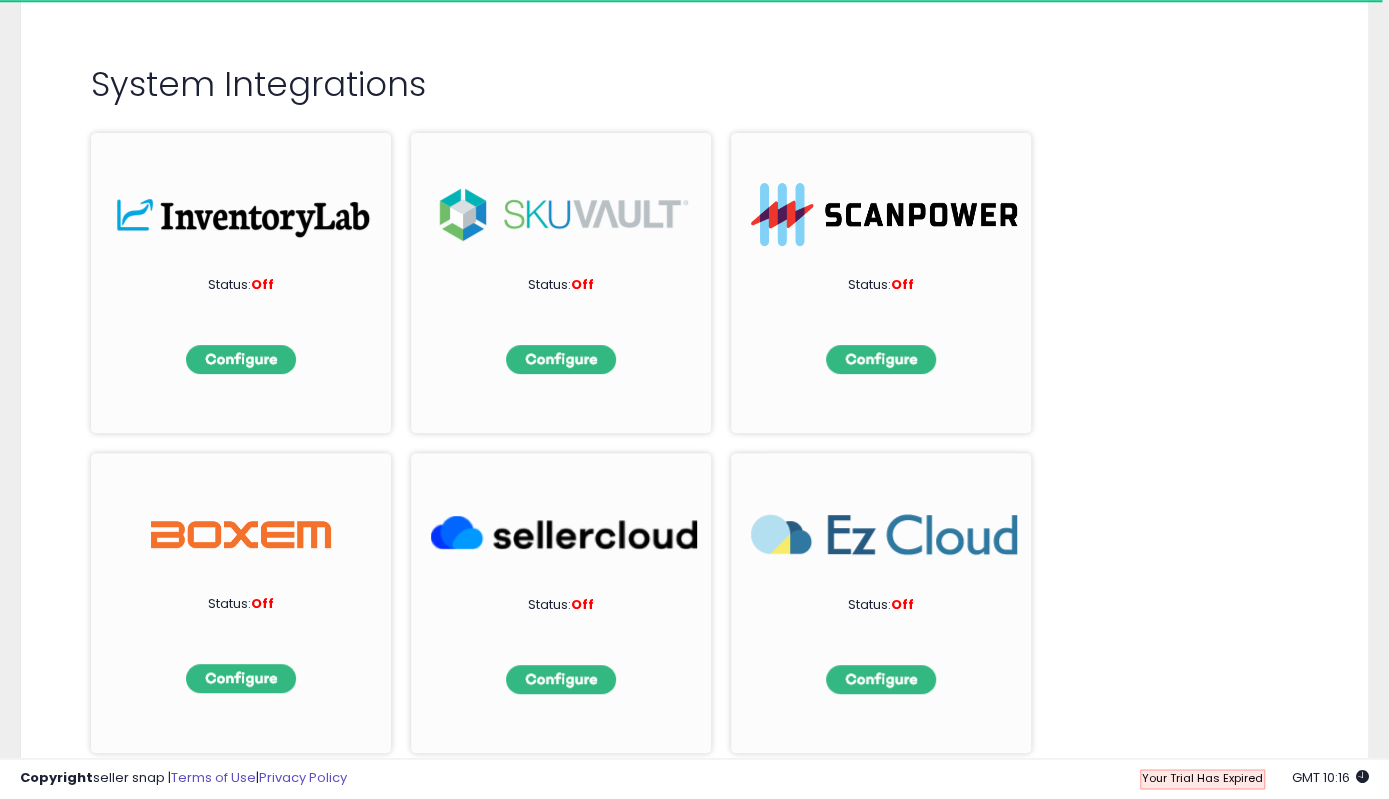 scroll, scrollTop: 90, scrollLeft: 0, axis: vertical 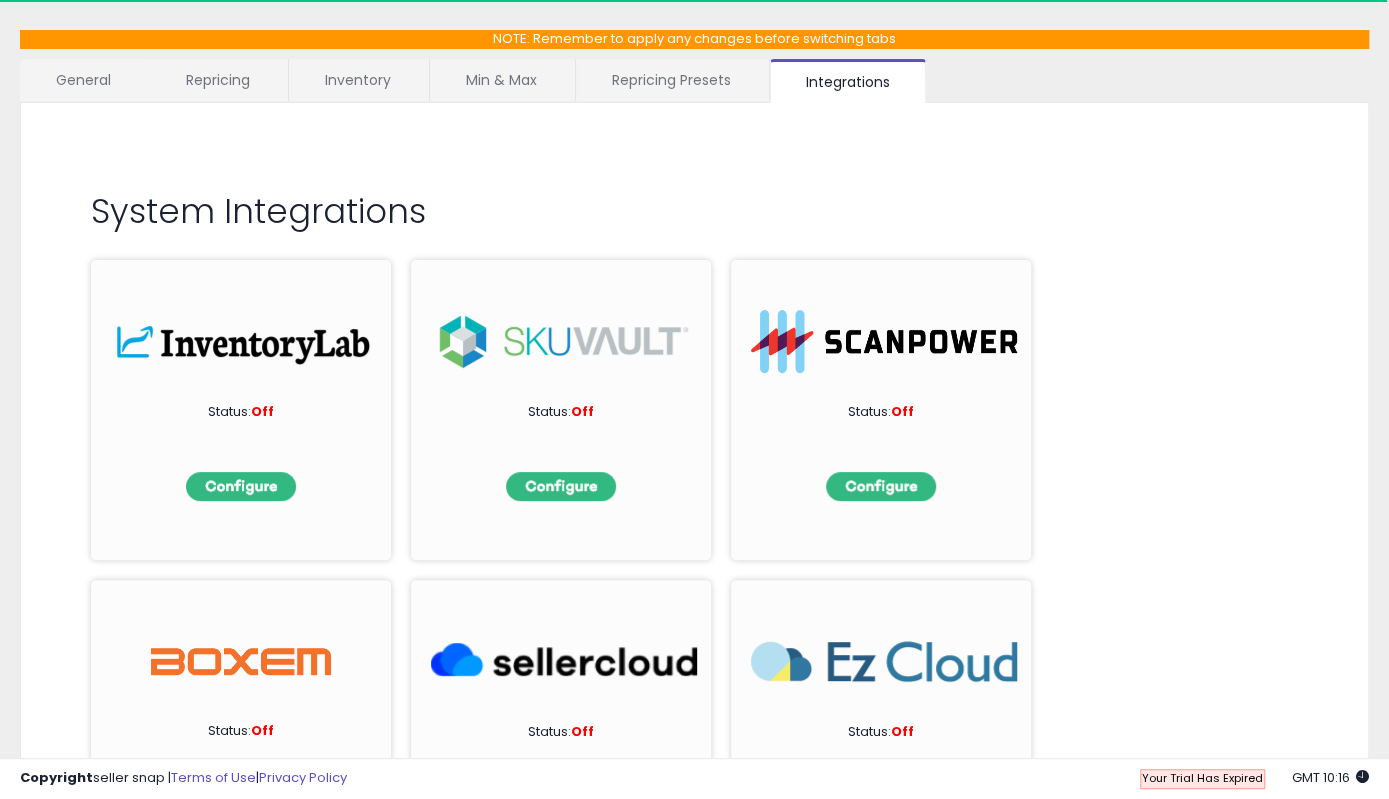 click on "Repricing Presets" at bounding box center [671, 80] 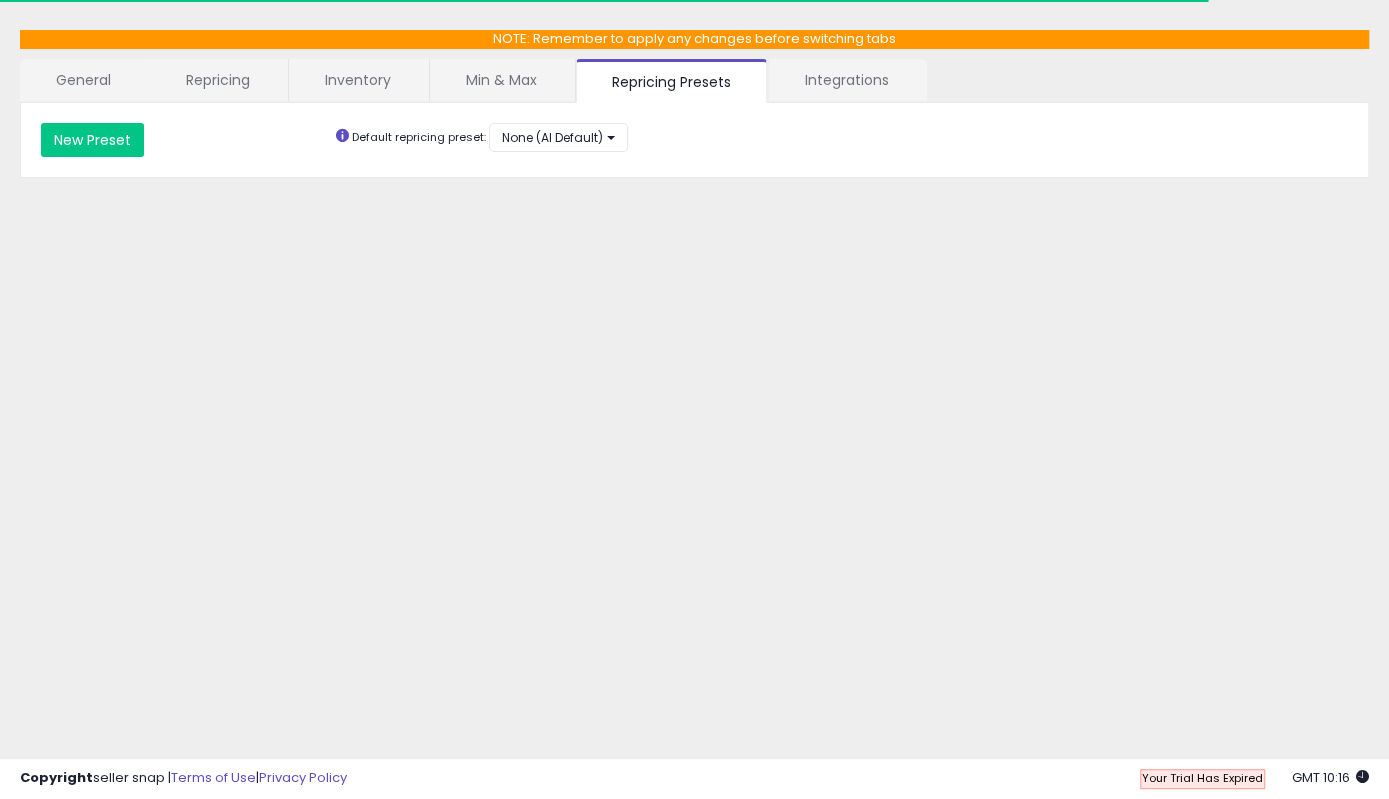 click on "Min & Max" at bounding box center (501, 80) 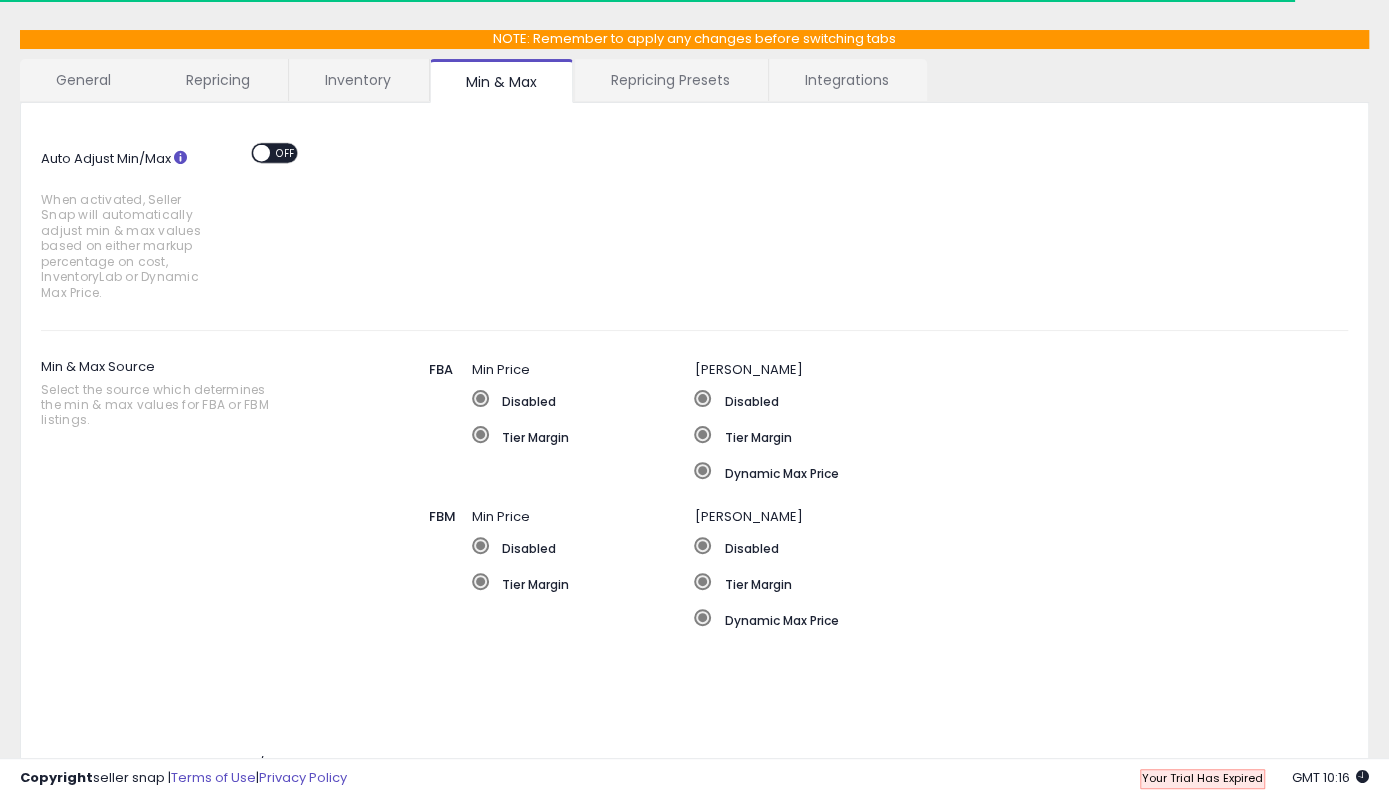 click on "Inventory" at bounding box center [358, 80] 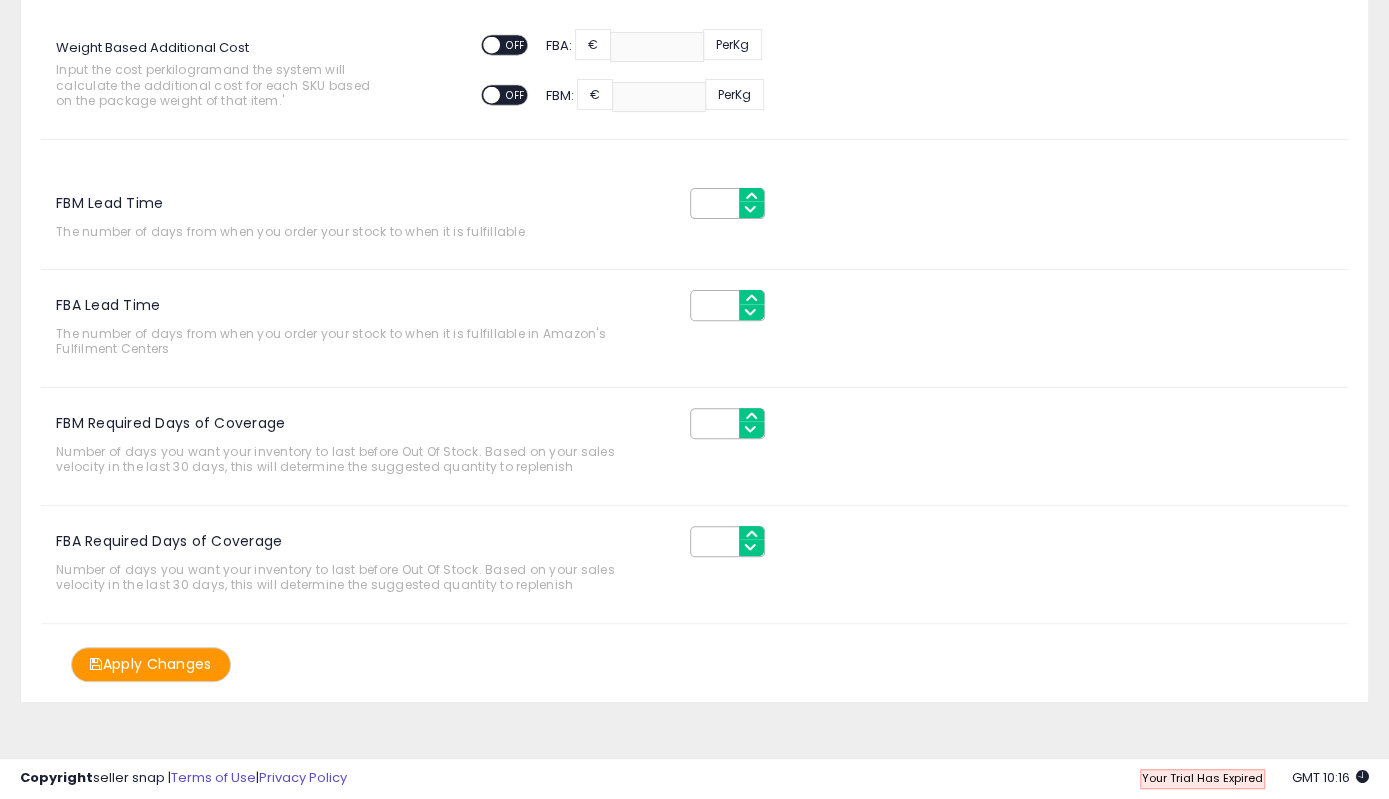 scroll, scrollTop: 0, scrollLeft: 0, axis: both 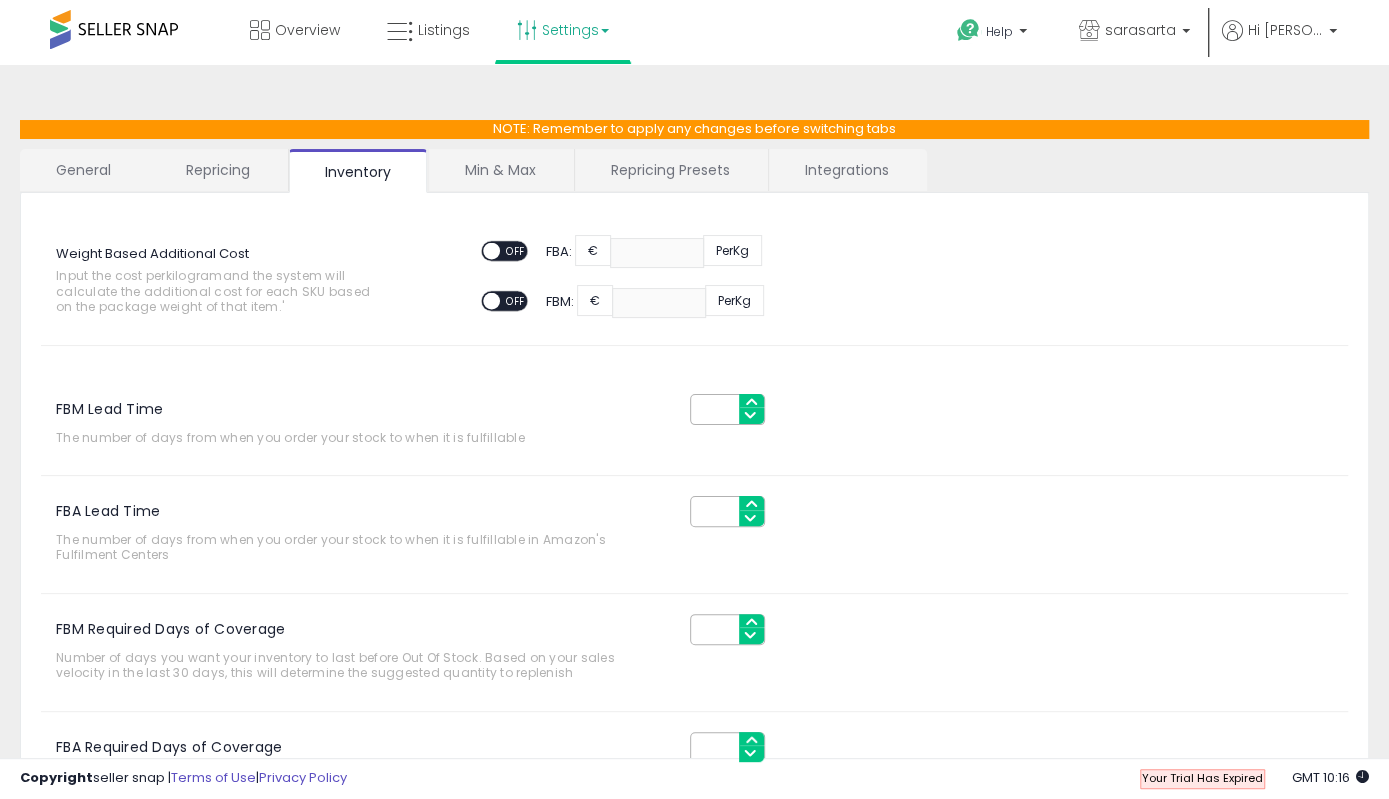 click on "Repricing" at bounding box center (218, 170) 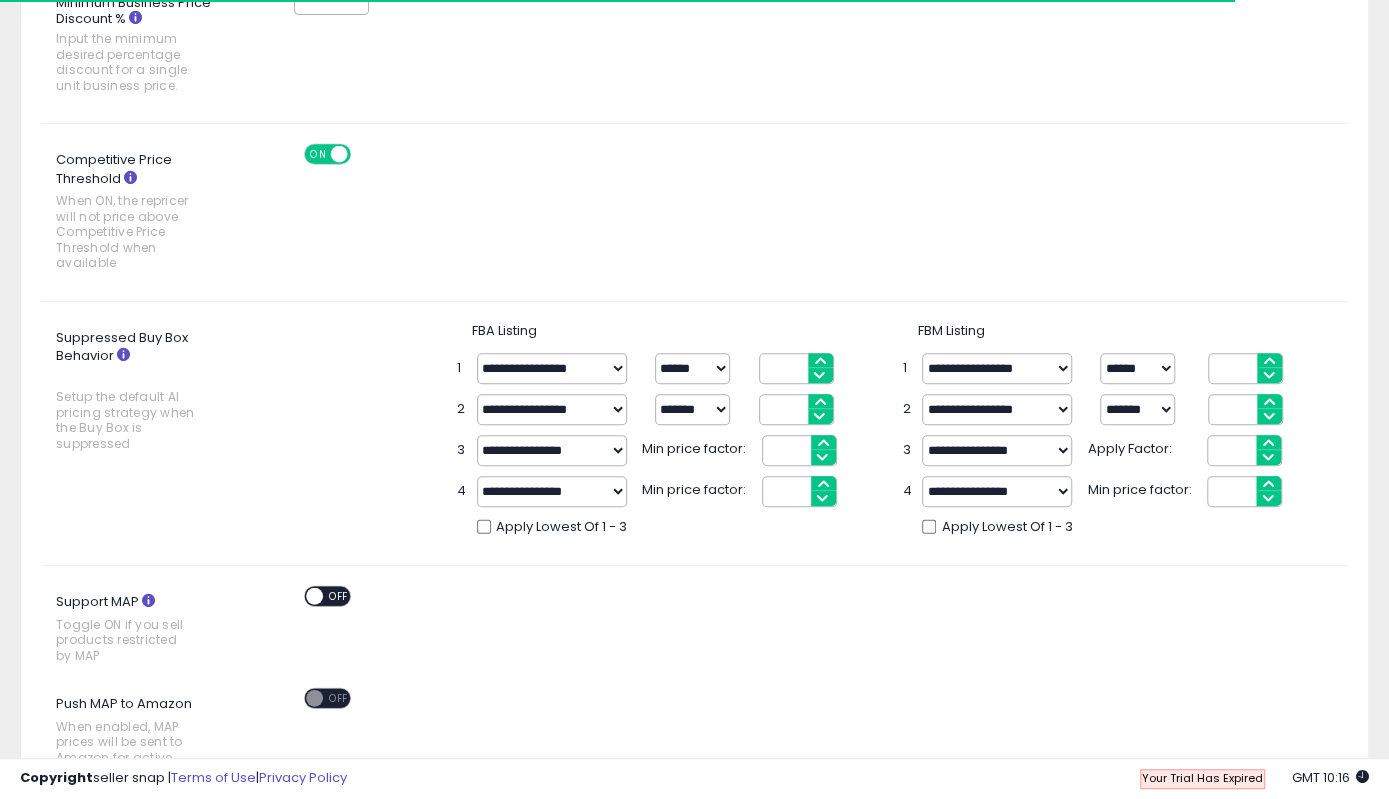 scroll, scrollTop: 0, scrollLeft: 0, axis: both 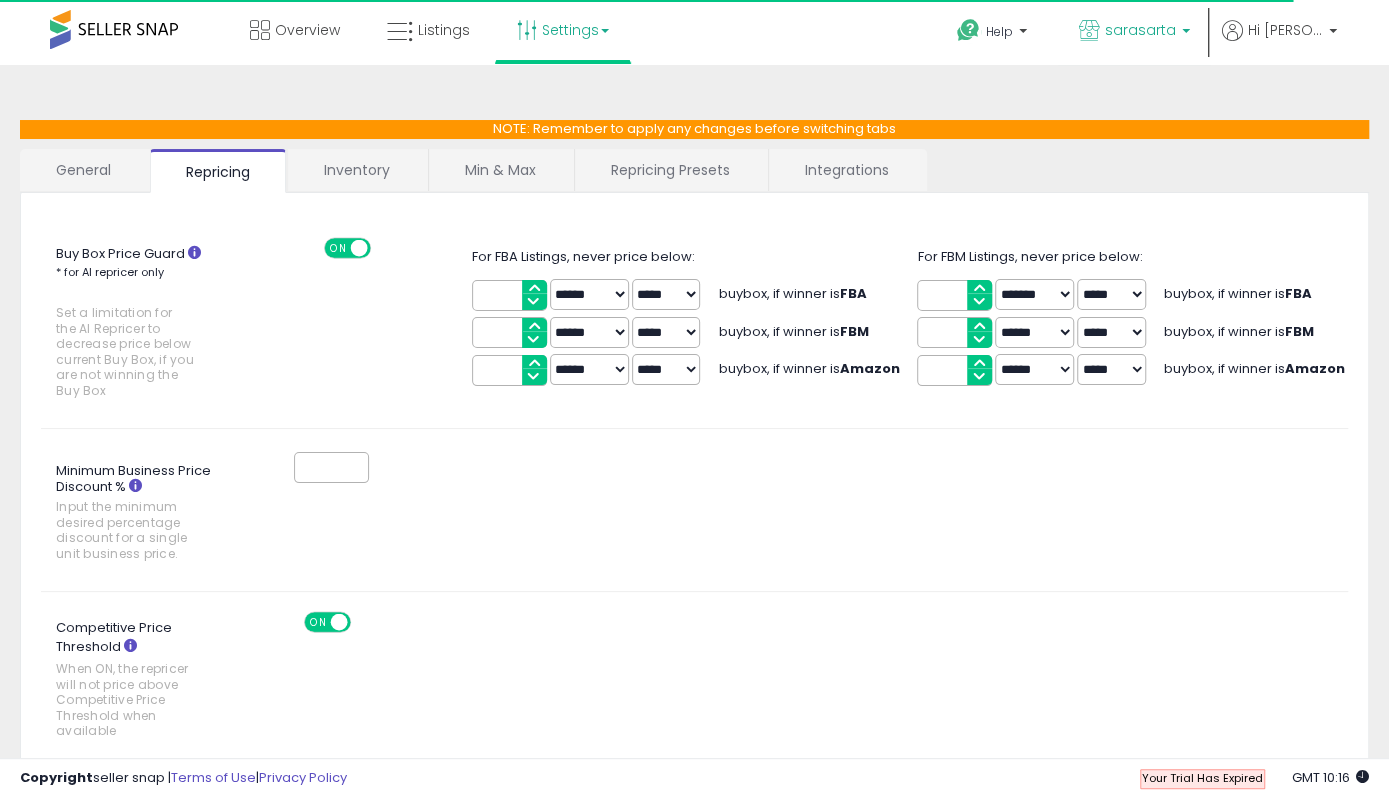 click on "sarasarta" at bounding box center (1134, 32) 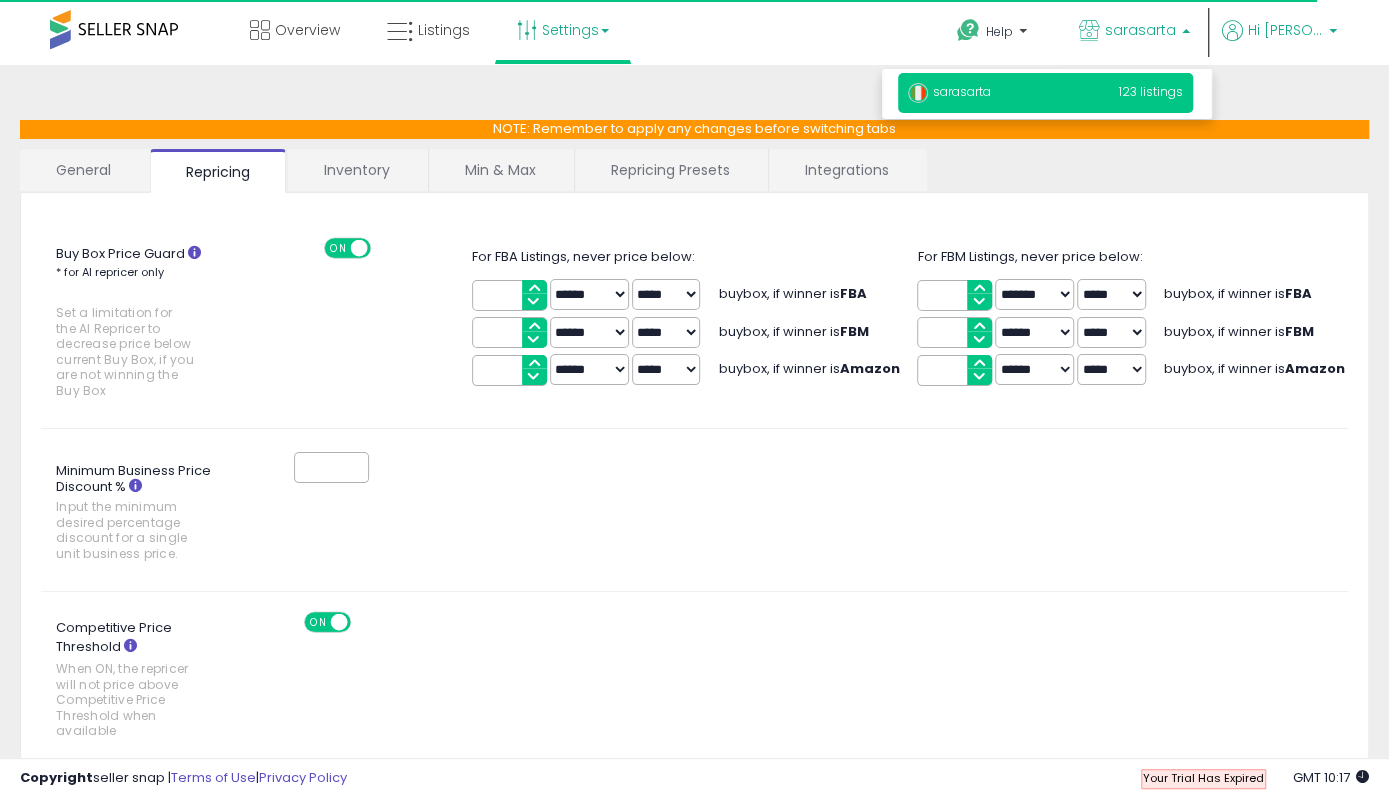click on "Hi [PERSON_NAME]" at bounding box center [1285, 30] 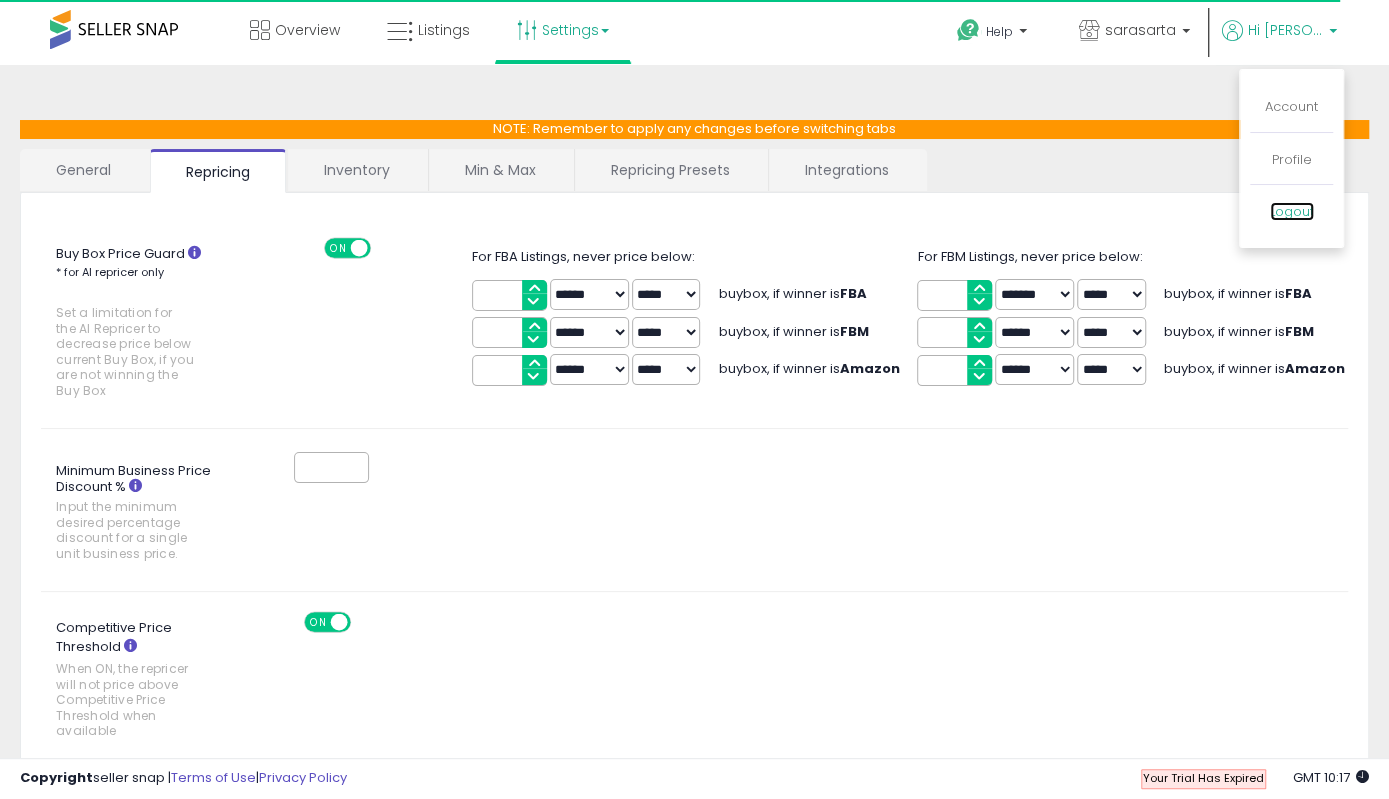 click on "Logout" at bounding box center [1292, 211] 